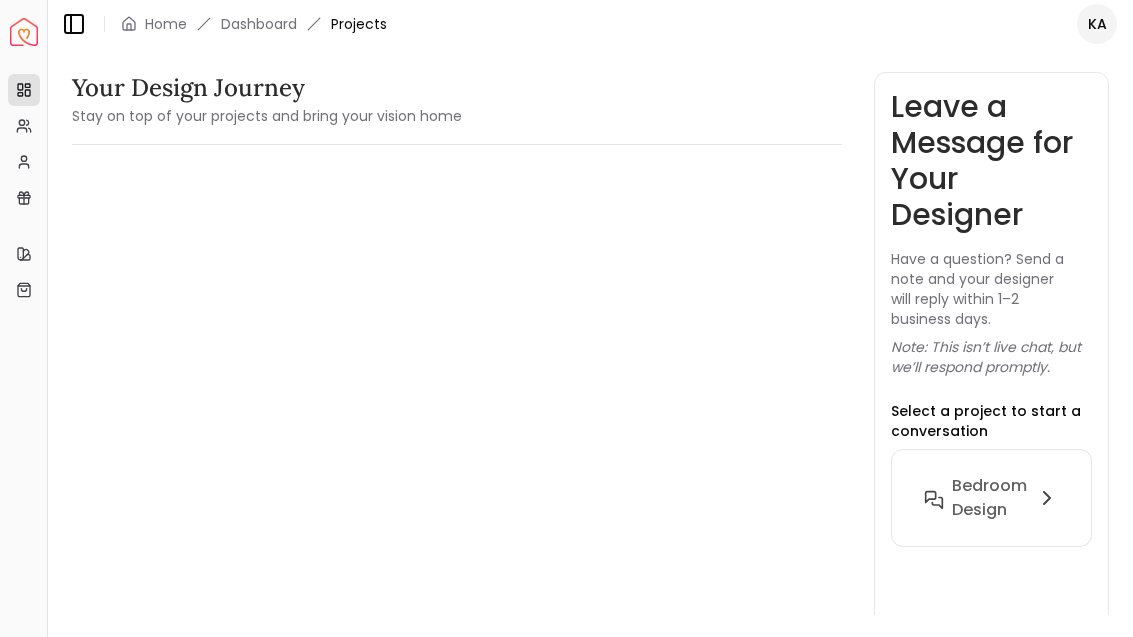 scroll, scrollTop: 0, scrollLeft: 0, axis: both 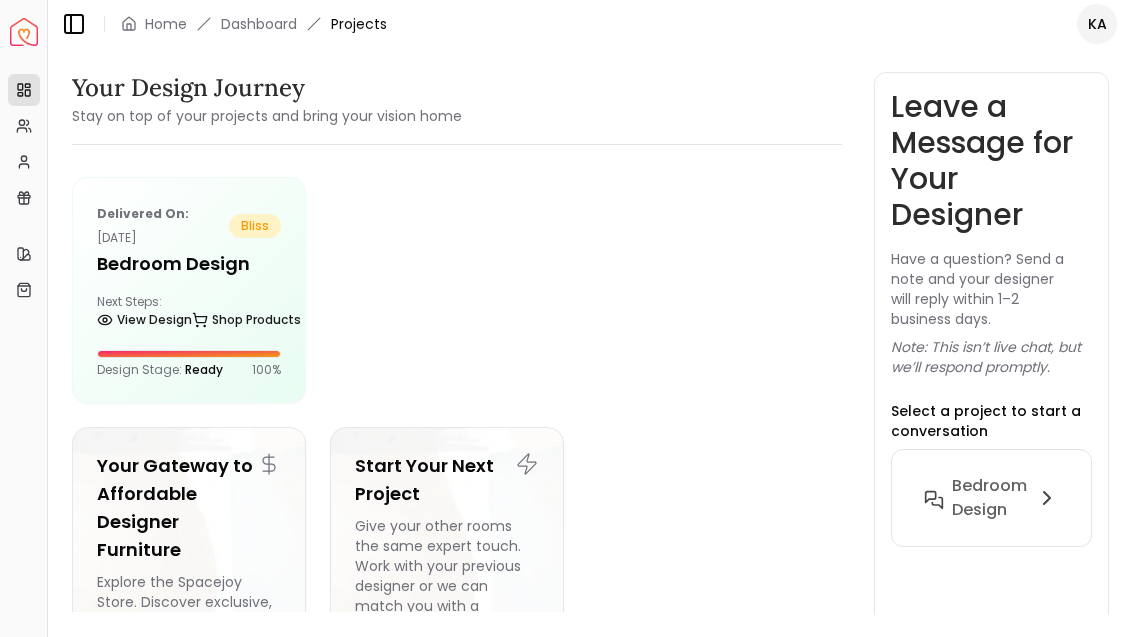 click on "Bedroom design" at bounding box center [989, 498] 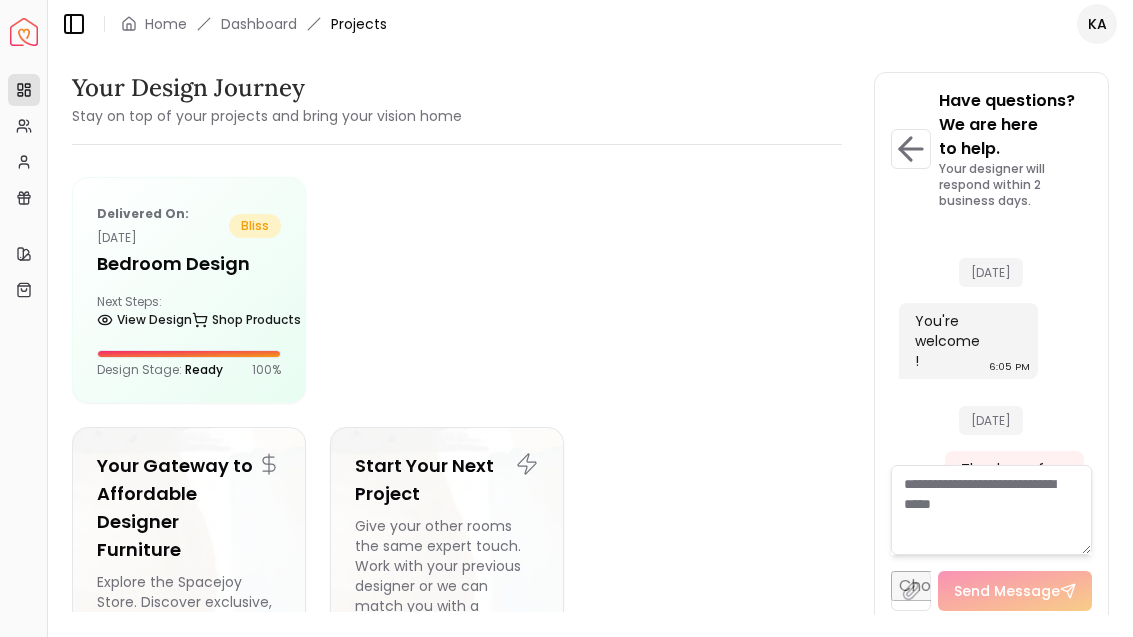 scroll, scrollTop: 6804, scrollLeft: 0, axis: vertical 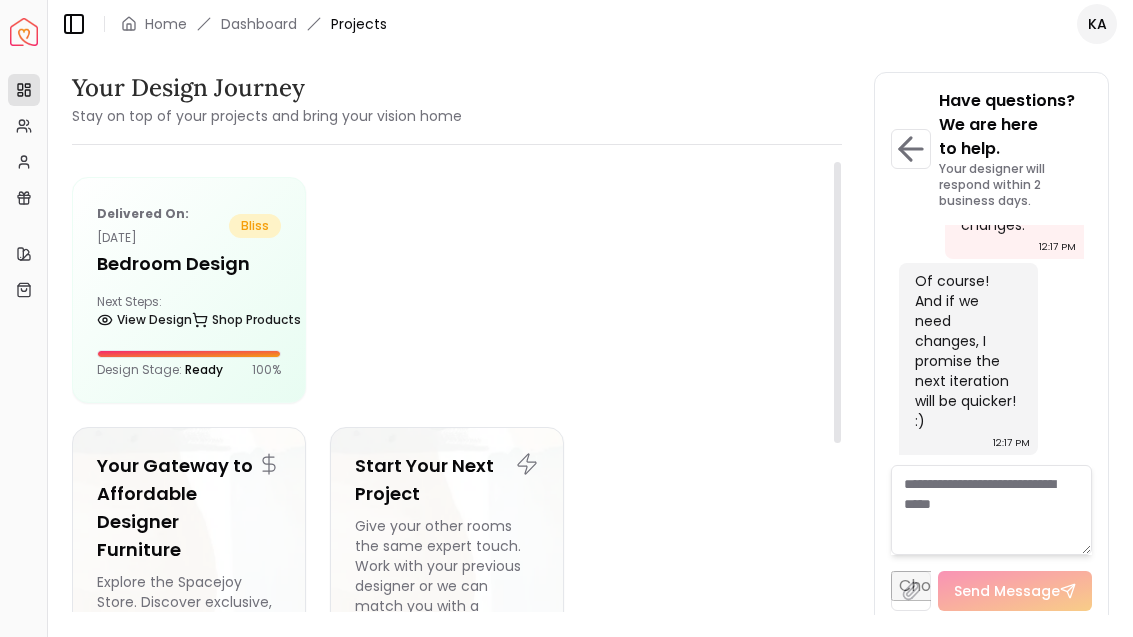 click on "Delivered on:   May 24, 2025 bliss Bedroom design Next Steps: View Design Shop Products Design Stage:   Ready 100 %" at bounding box center (189, 290) 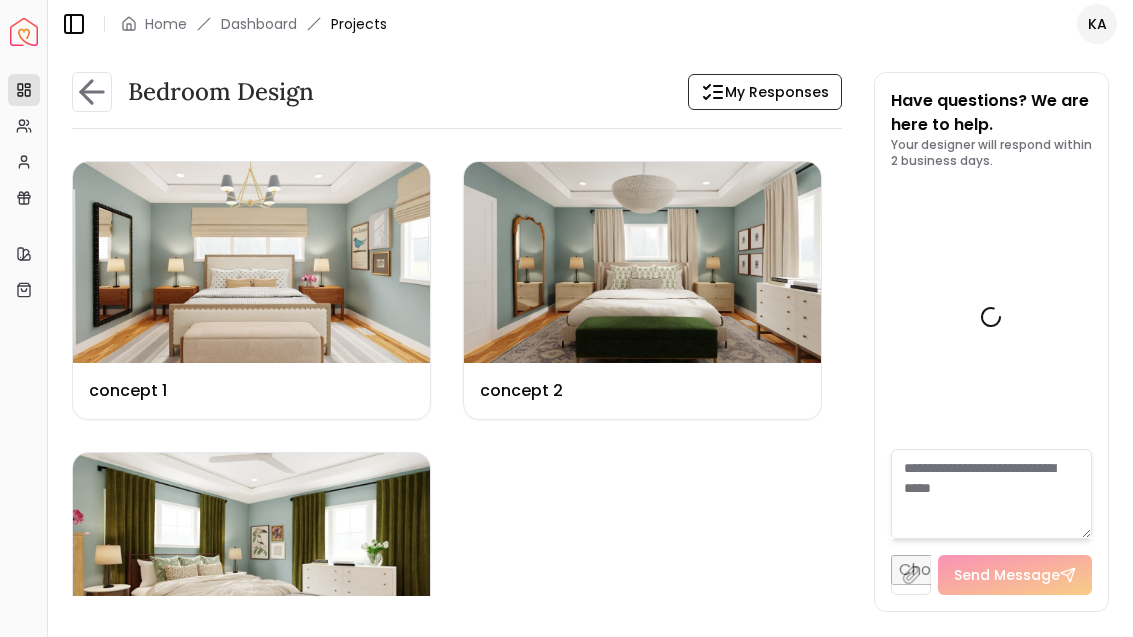 scroll, scrollTop: 6780, scrollLeft: 0, axis: vertical 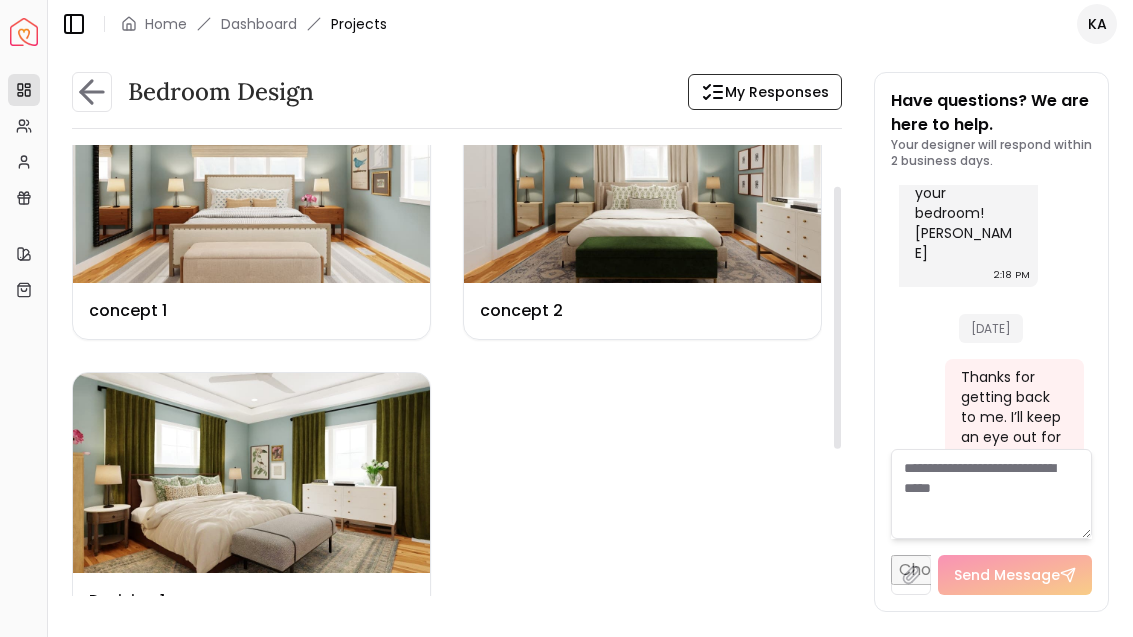 click at bounding box center (251, 473) 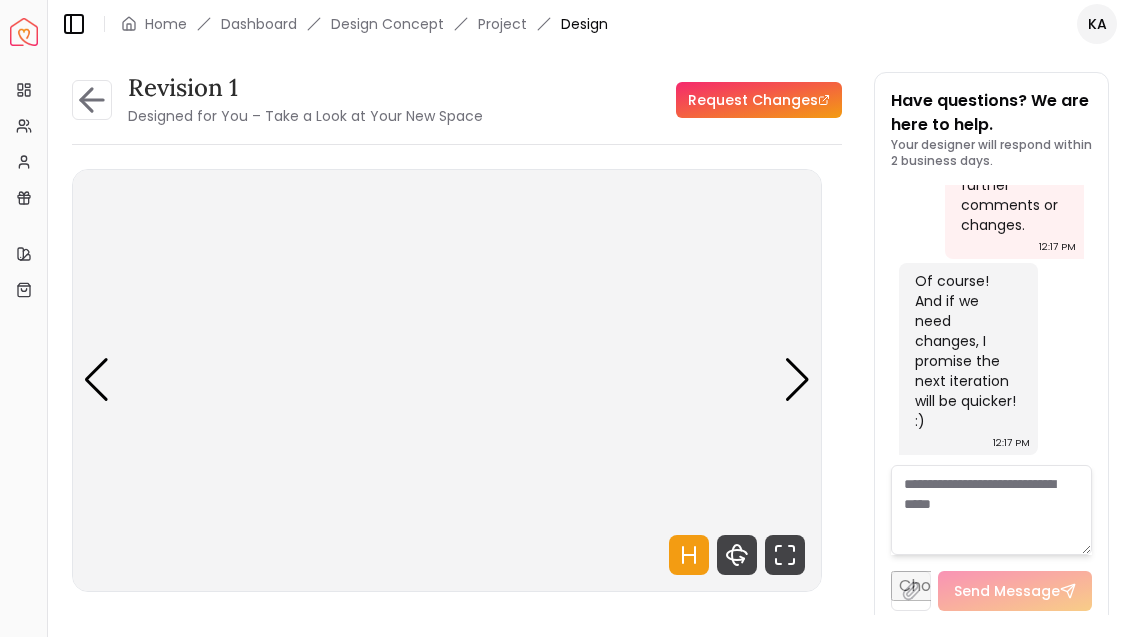 scroll, scrollTop: 6764, scrollLeft: 0, axis: vertical 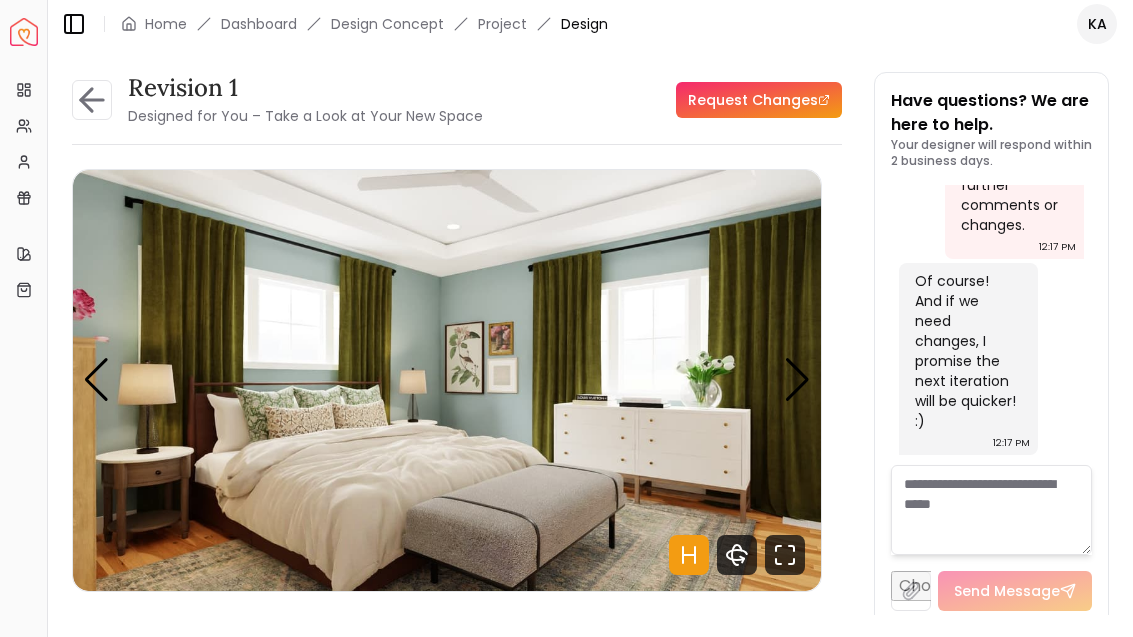 click on "Request Changes" at bounding box center [759, 100] 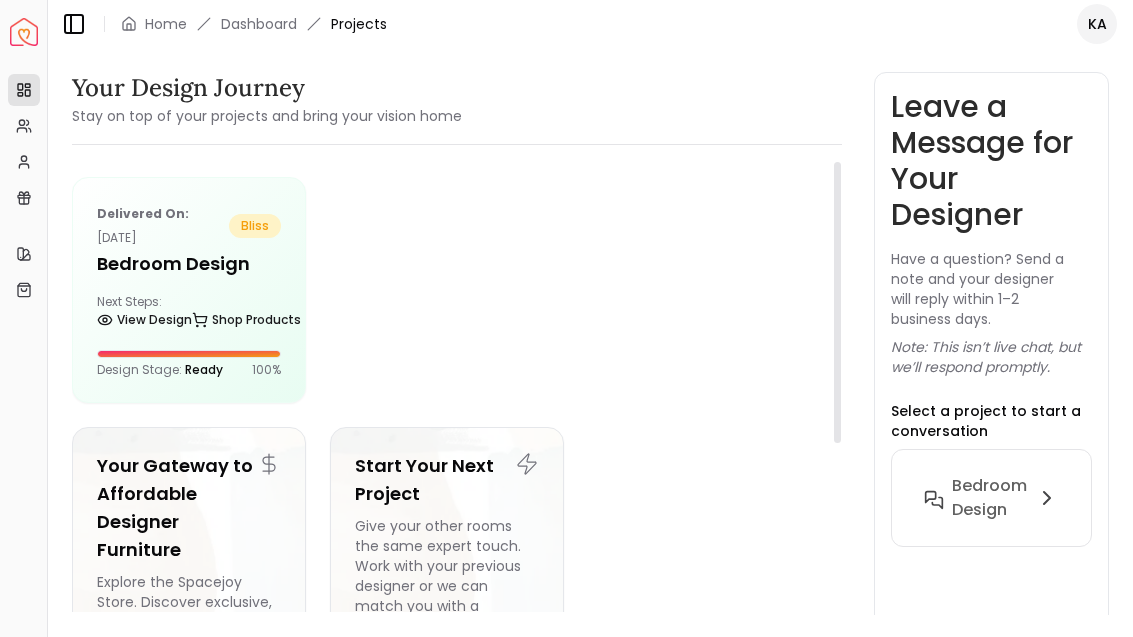 click on "Delivered on:   May 24, 2025 bliss Bedroom design Next Steps: View Design Shop Products Design Stage:   Ready 100 %" at bounding box center (189, 290) 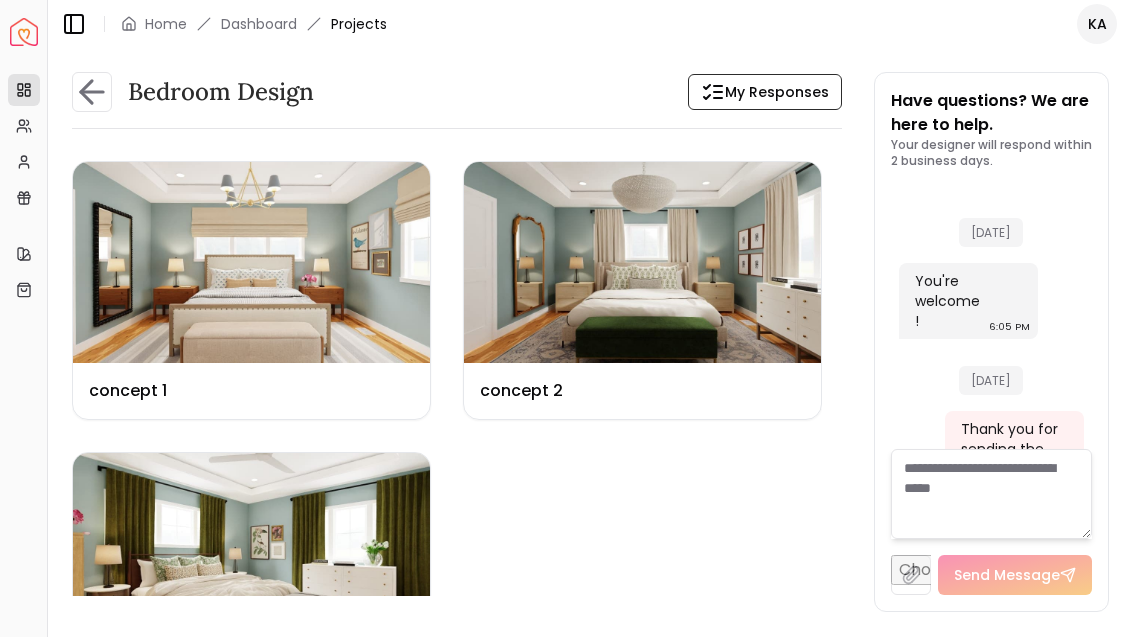 scroll, scrollTop: 6780, scrollLeft: 0, axis: vertical 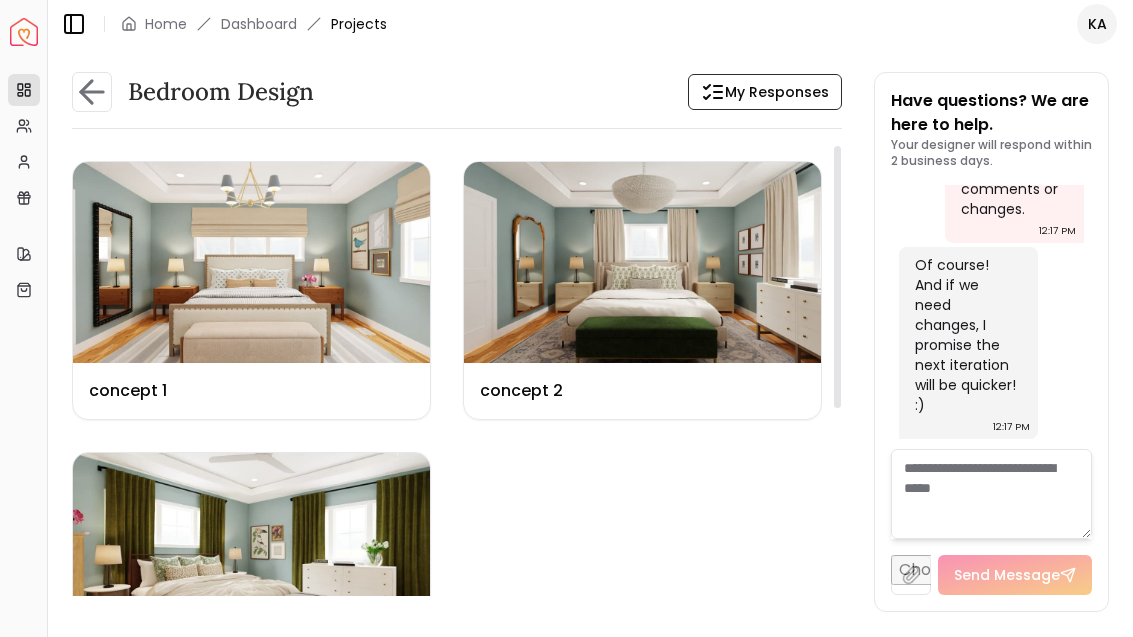 click at bounding box center [642, 262] 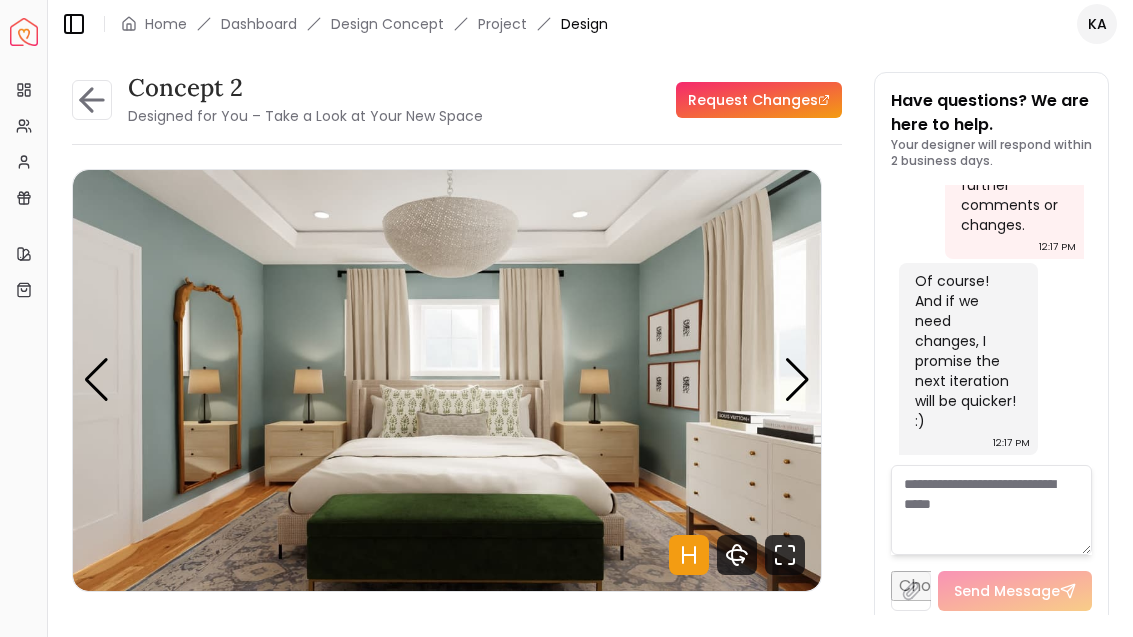 scroll, scrollTop: 6764, scrollLeft: 0, axis: vertical 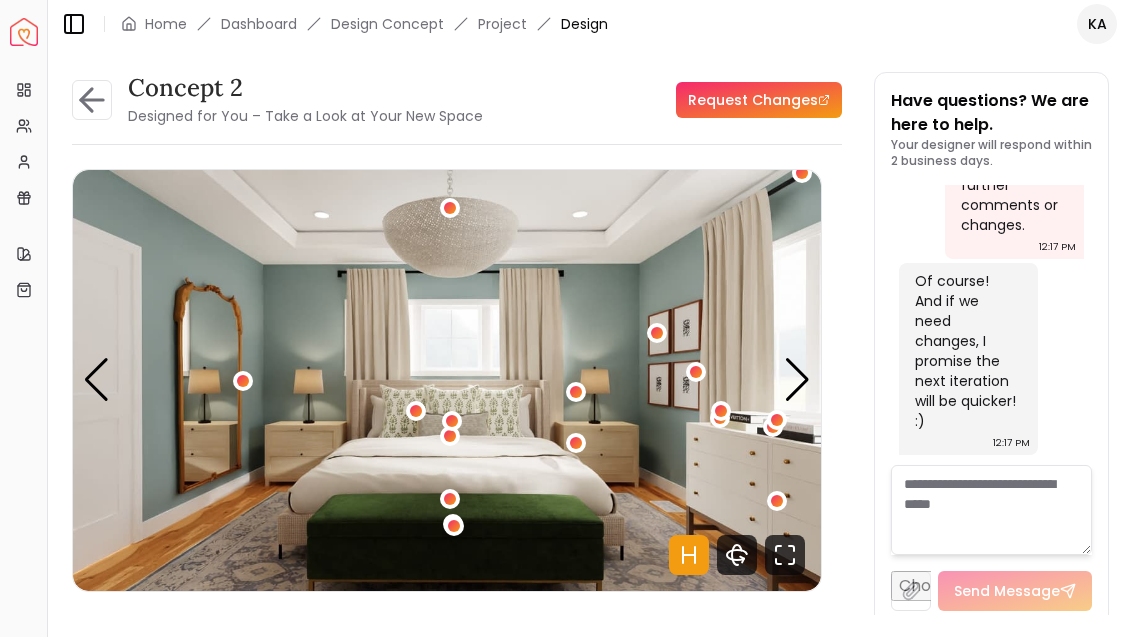 click on "Request Changes" at bounding box center (759, 100) 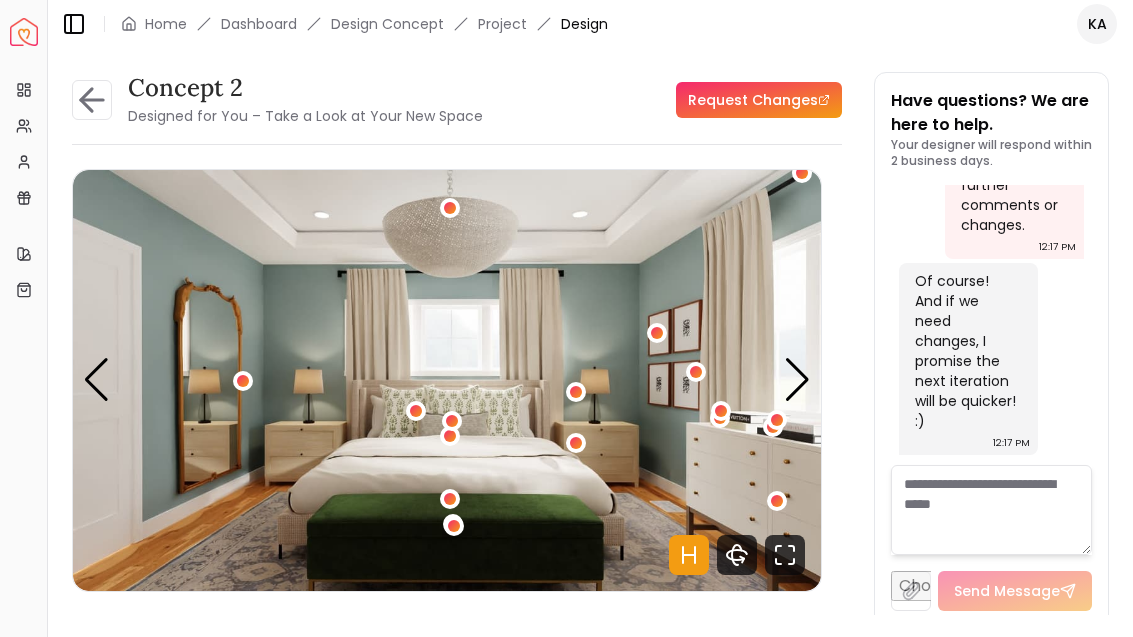 click at bounding box center [576, 443] 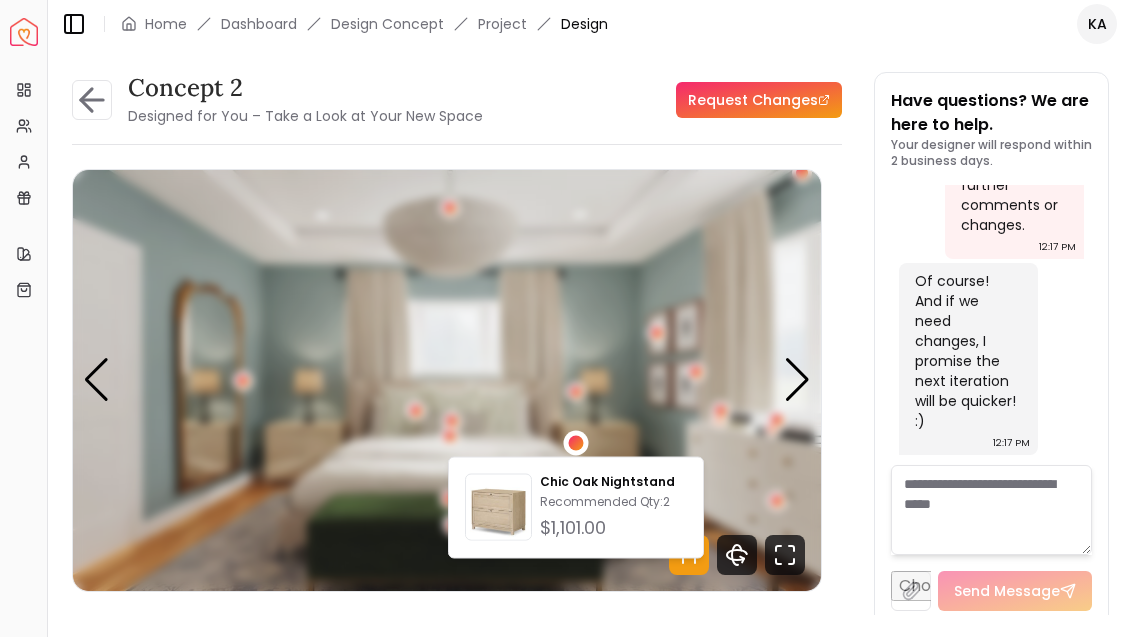 click at bounding box center (447, 380) 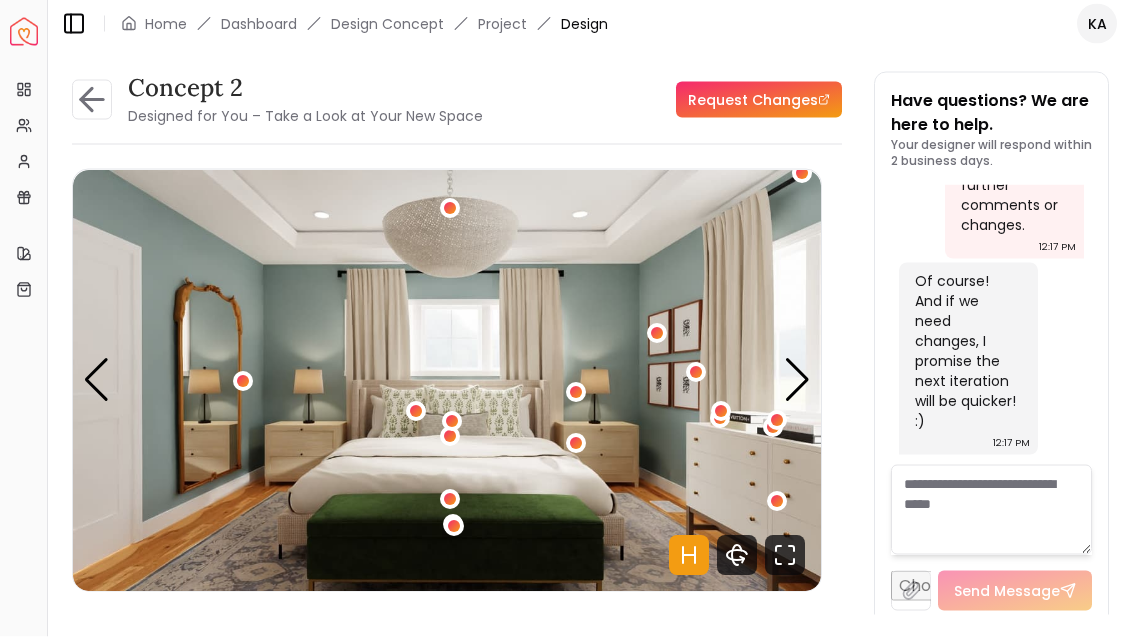 scroll, scrollTop: 42, scrollLeft: 0, axis: vertical 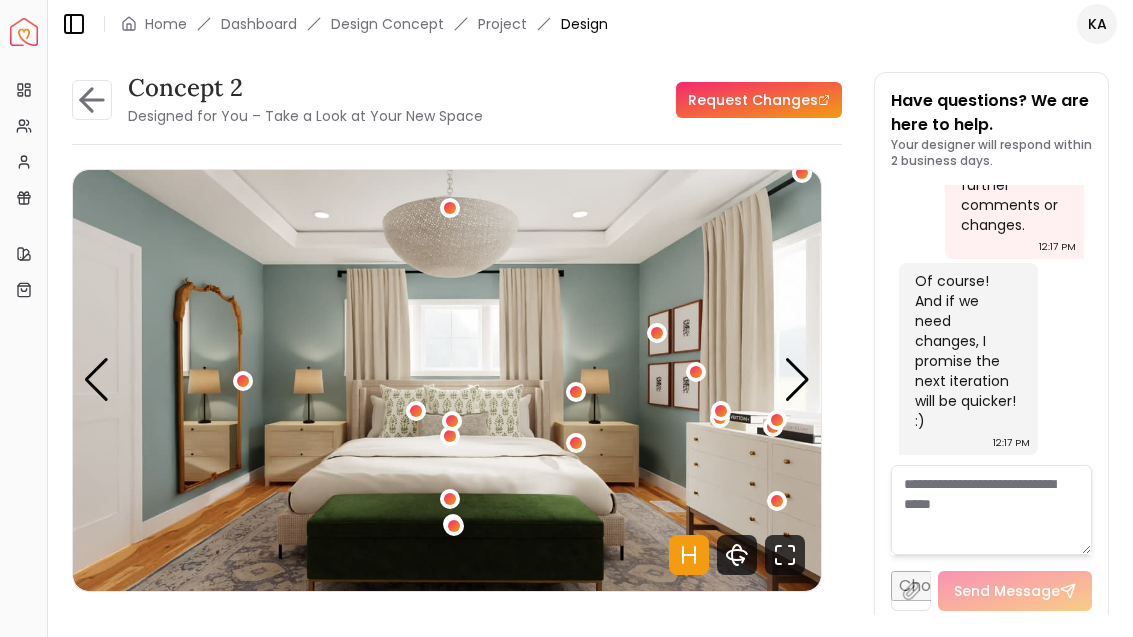 click 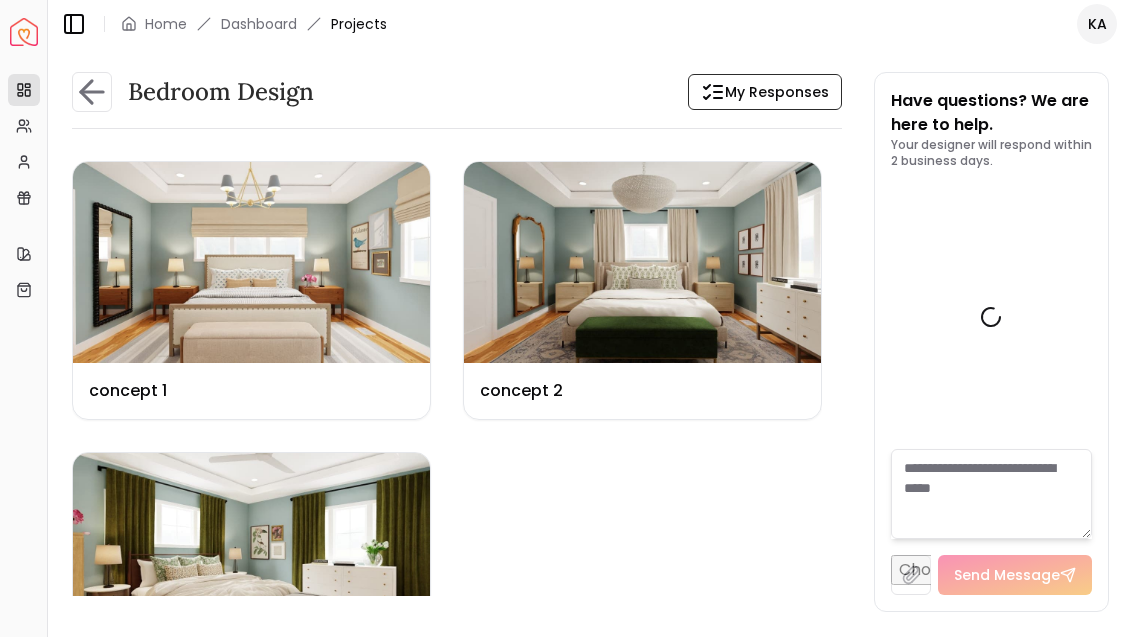 scroll, scrollTop: 6780, scrollLeft: 0, axis: vertical 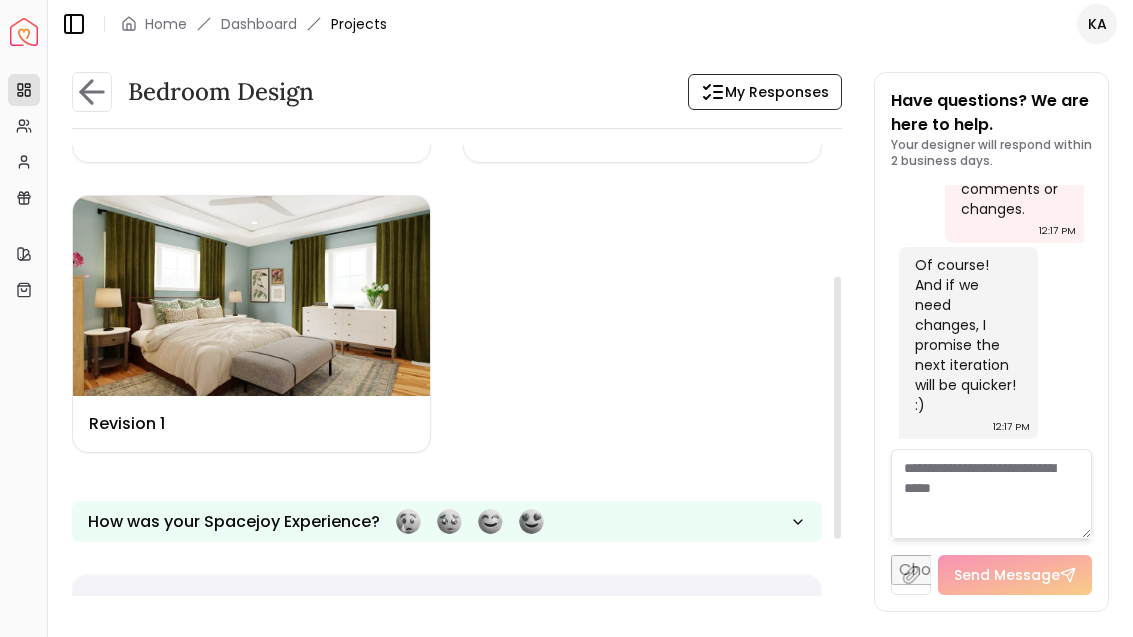 click at bounding box center [251, 296] 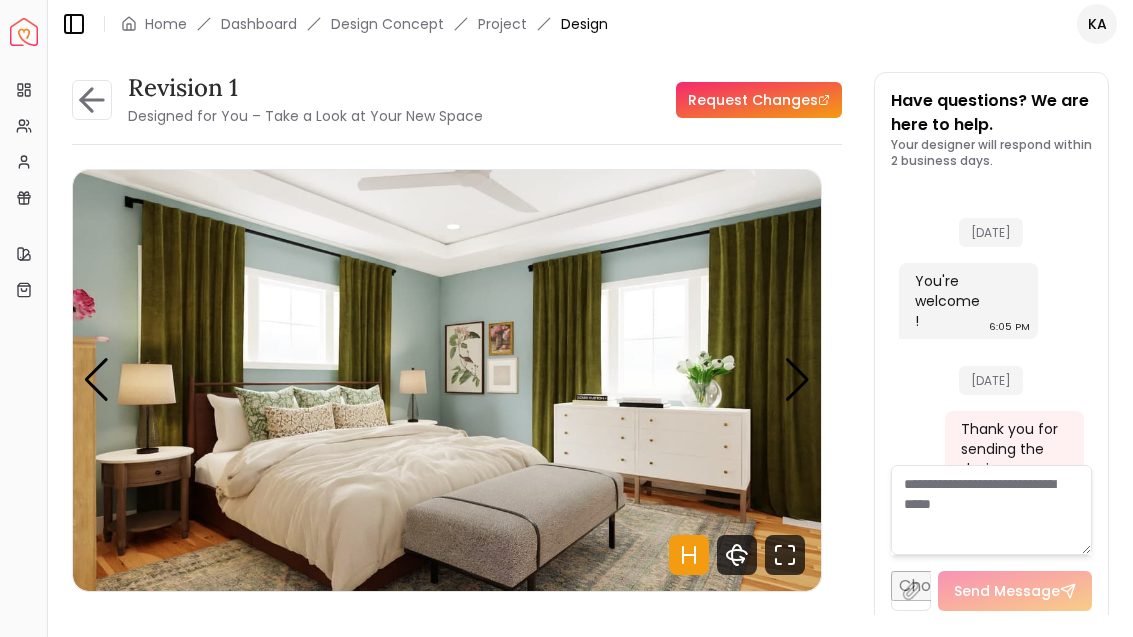 scroll, scrollTop: 6764, scrollLeft: 0, axis: vertical 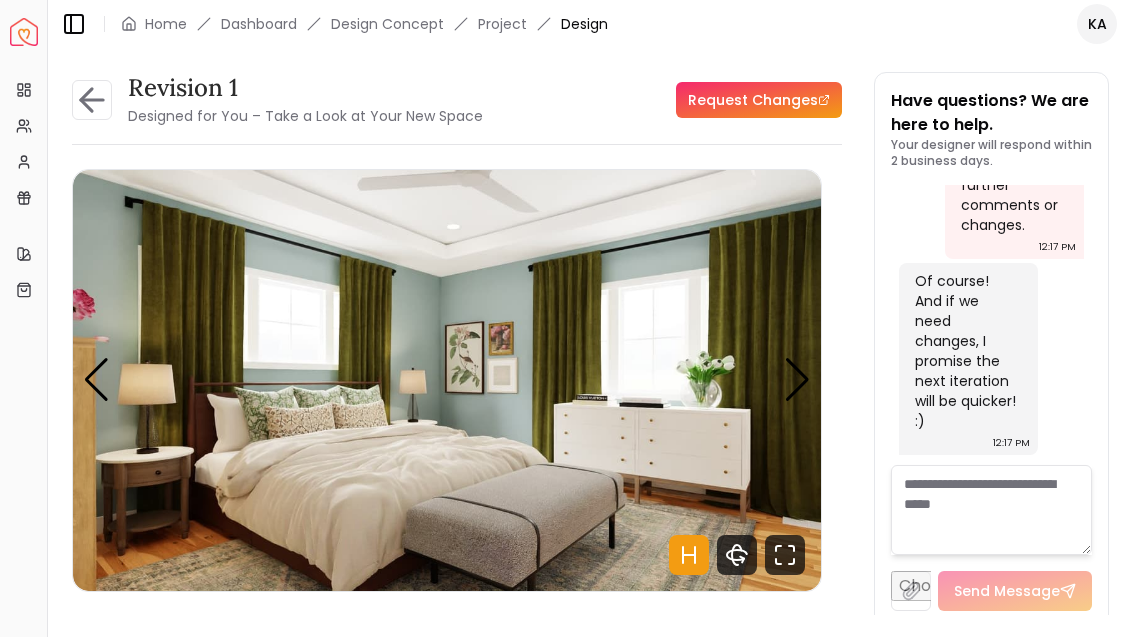 click at bounding box center (797, 380) 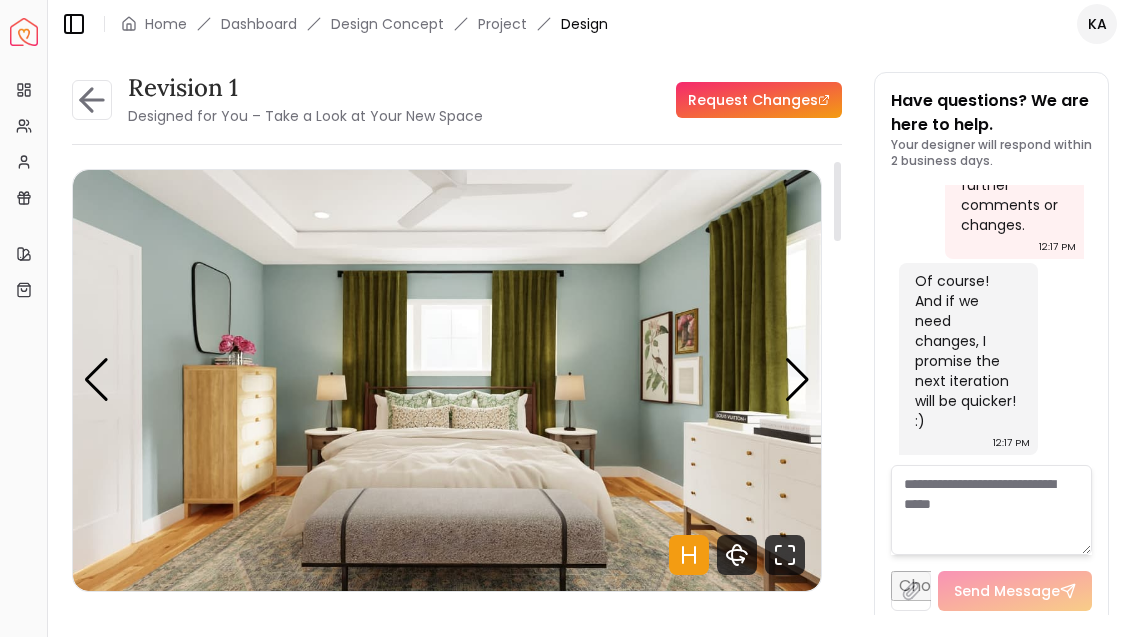 click 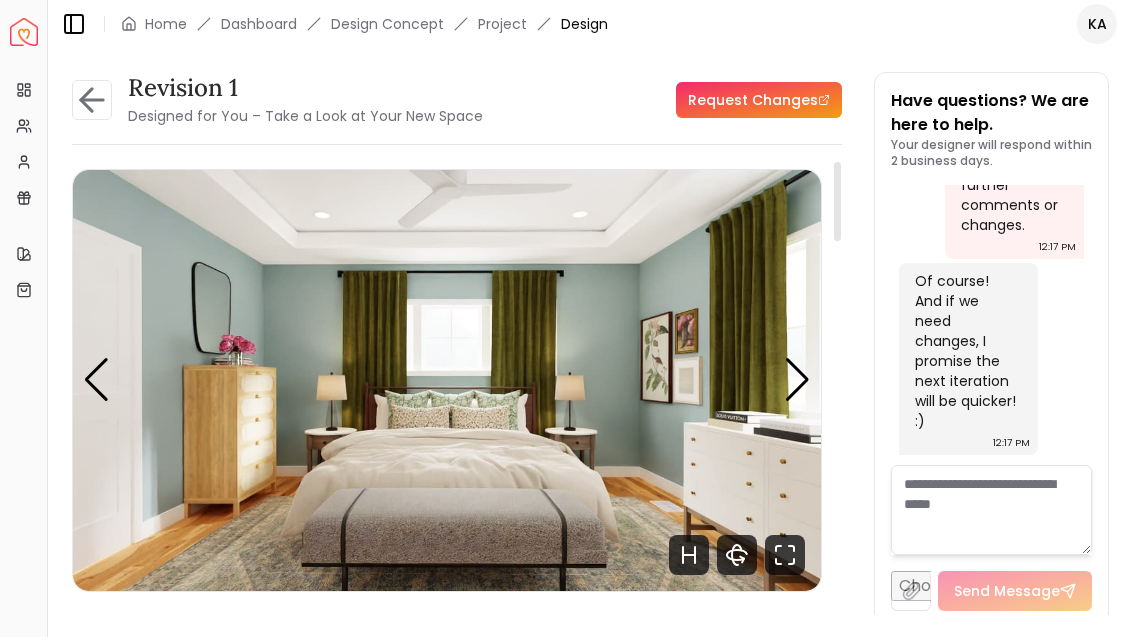 click 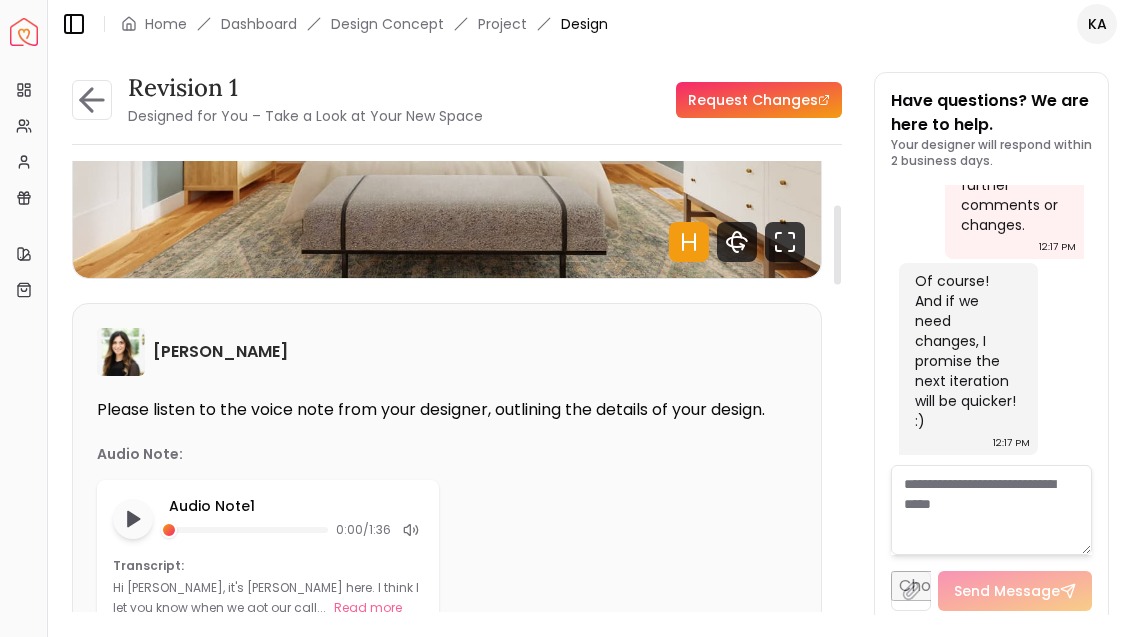 scroll, scrollTop: 276, scrollLeft: 0, axis: vertical 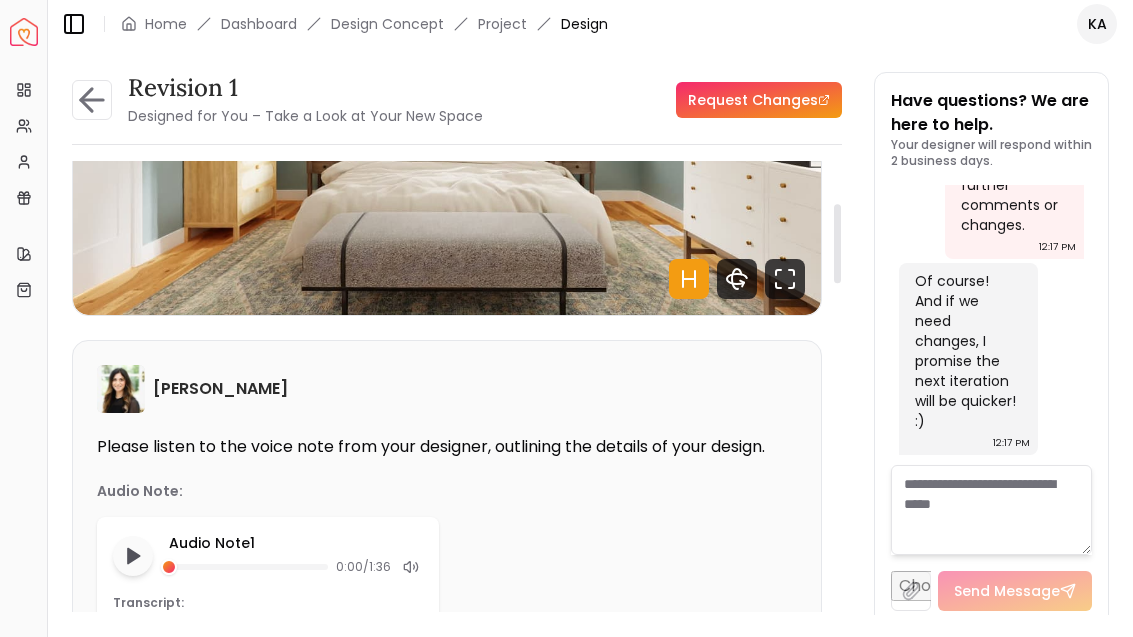 click 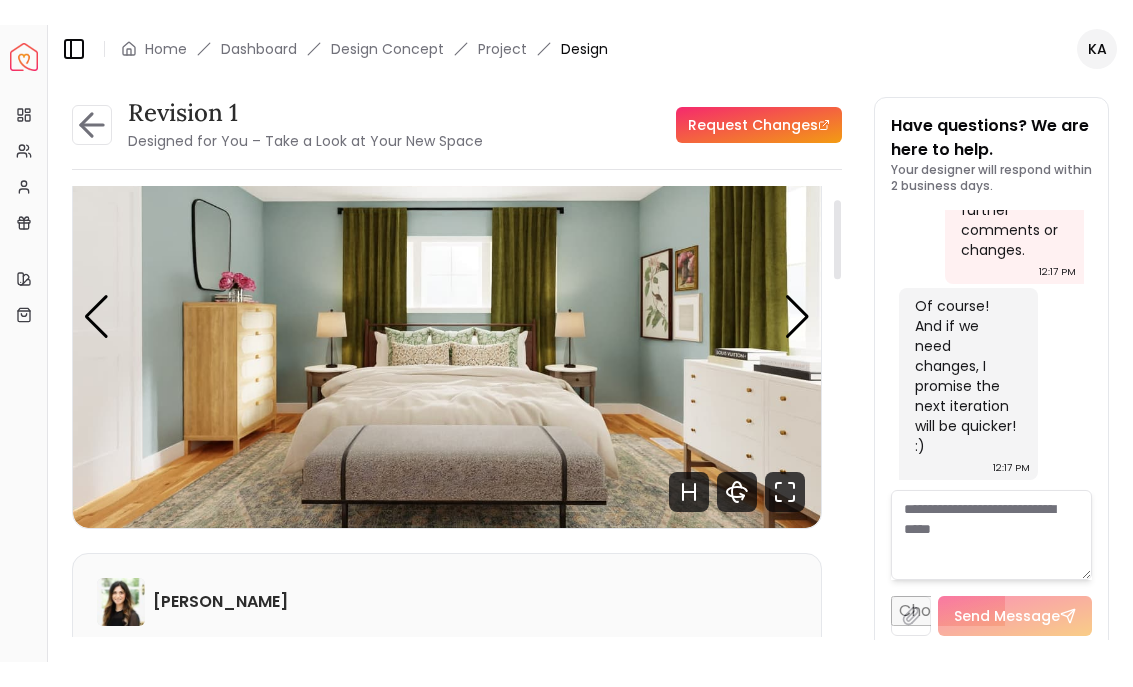 scroll, scrollTop: 84, scrollLeft: 0, axis: vertical 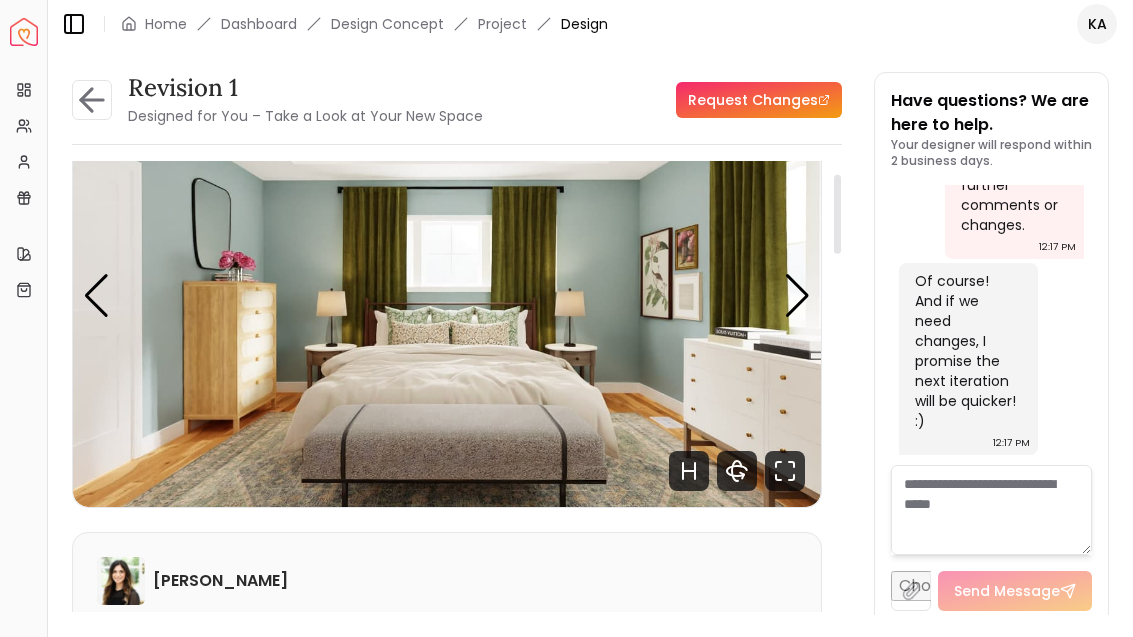 click 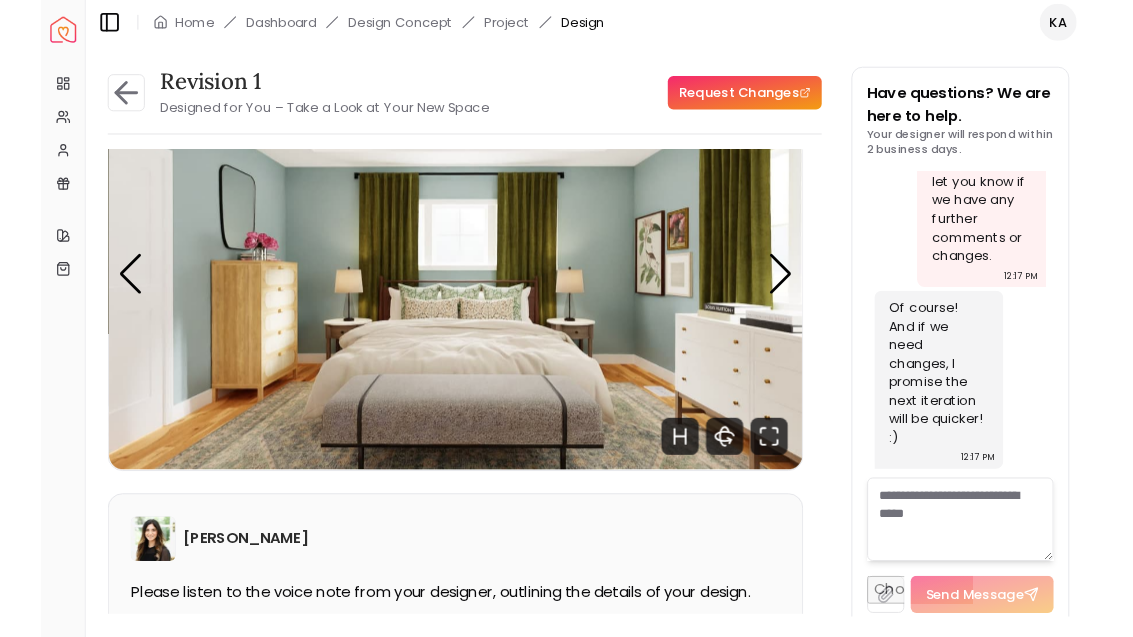 scroll, scrollTop: 6721, scrollLeft: 0, axis: vertical 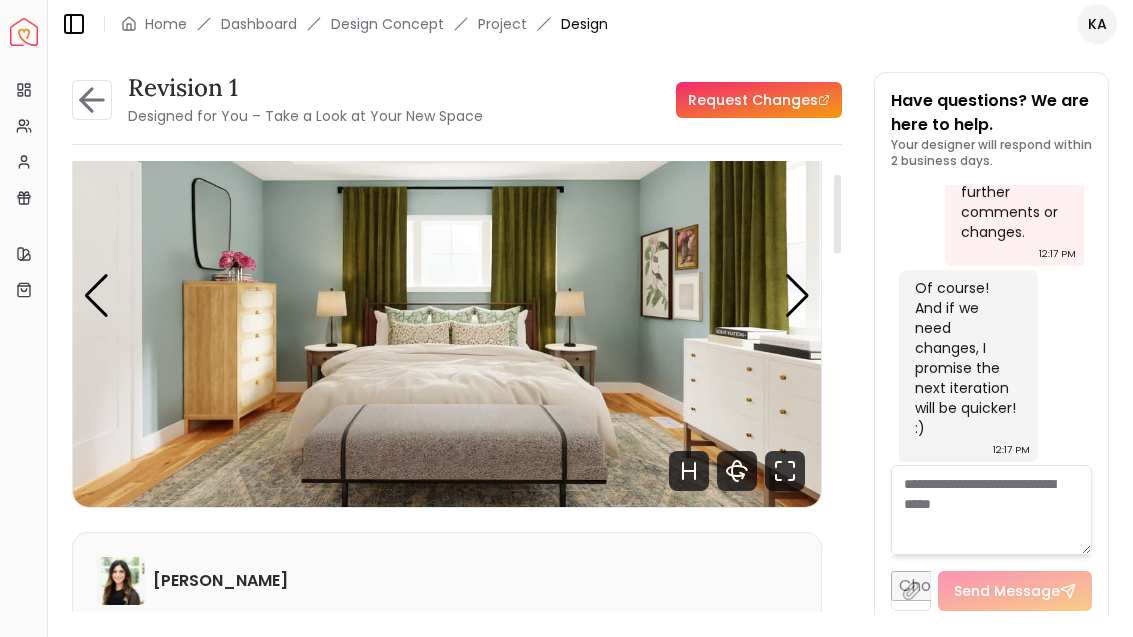 click 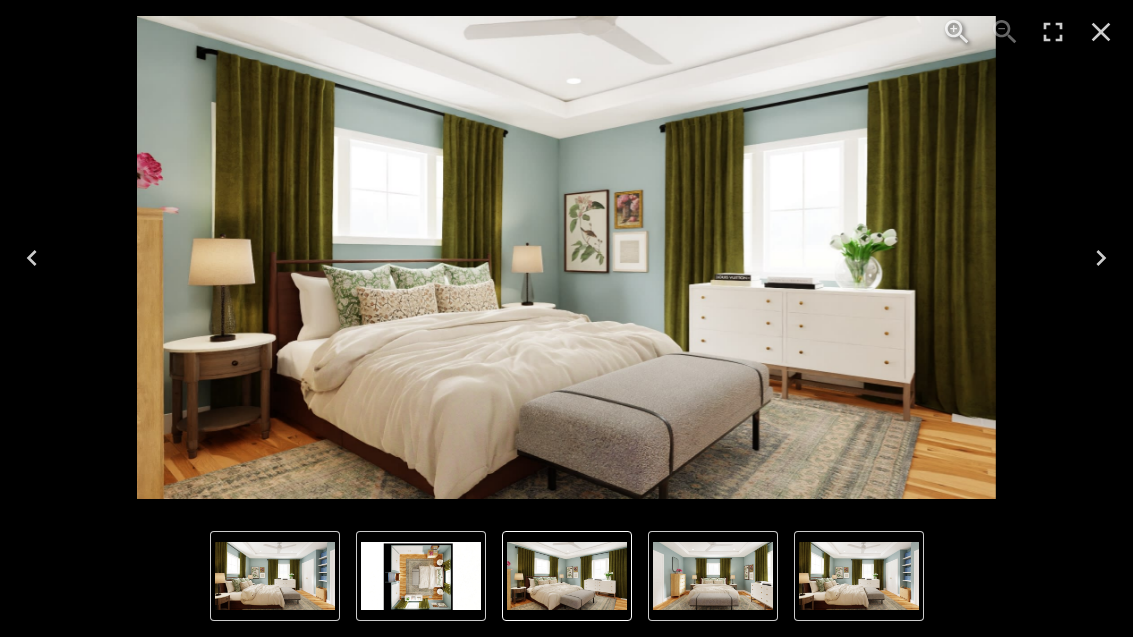 click 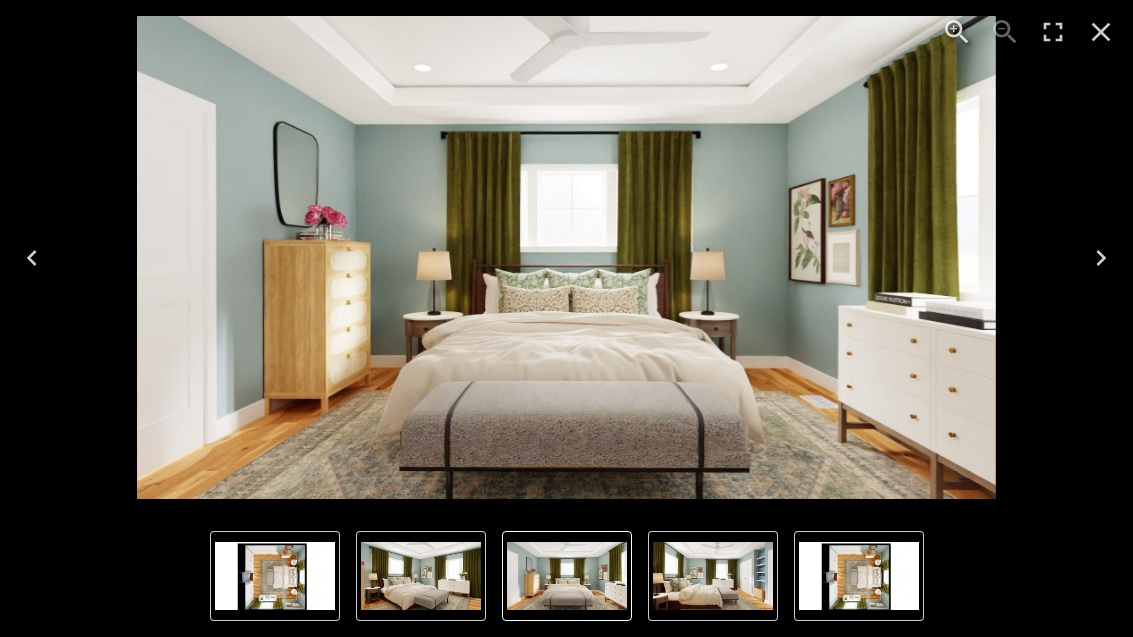 click at bounding box center [1101, 258] 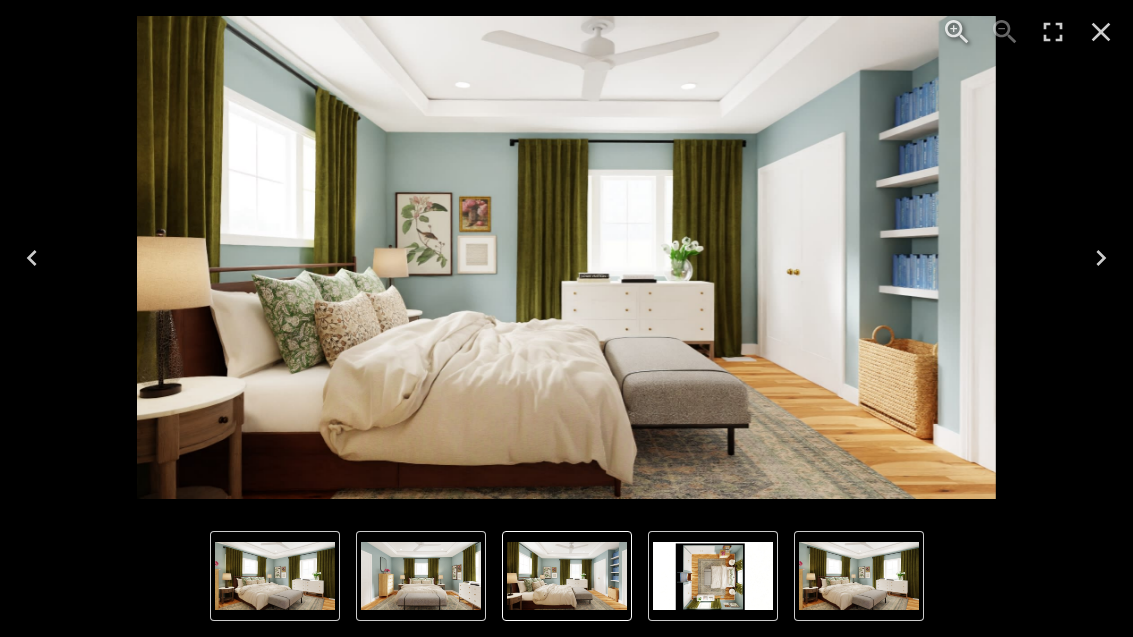 click 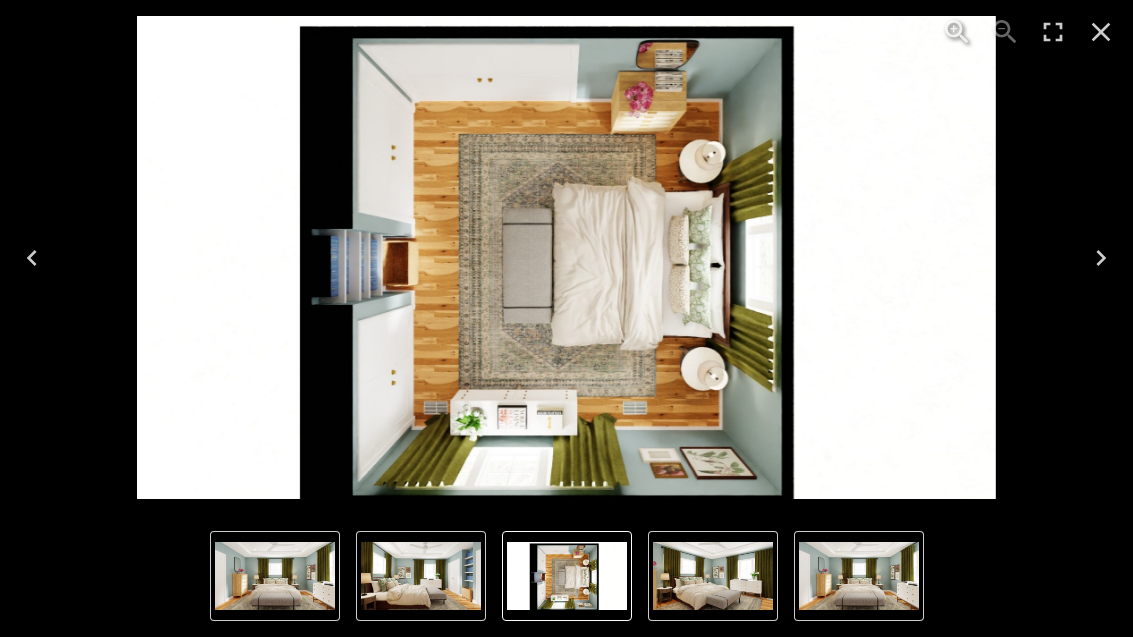 click 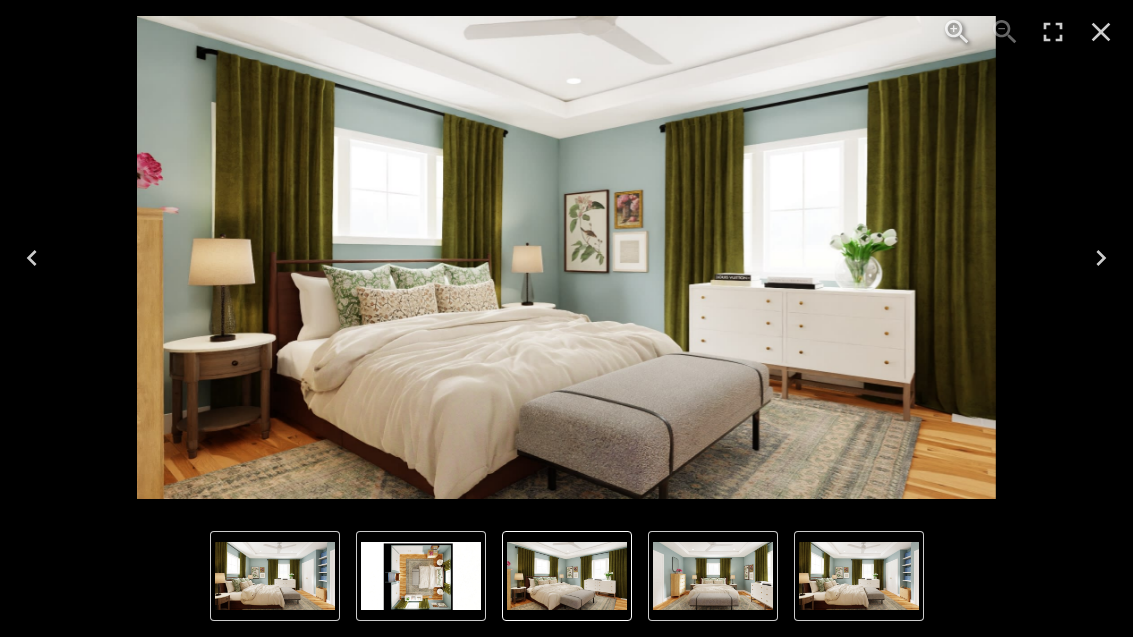 click 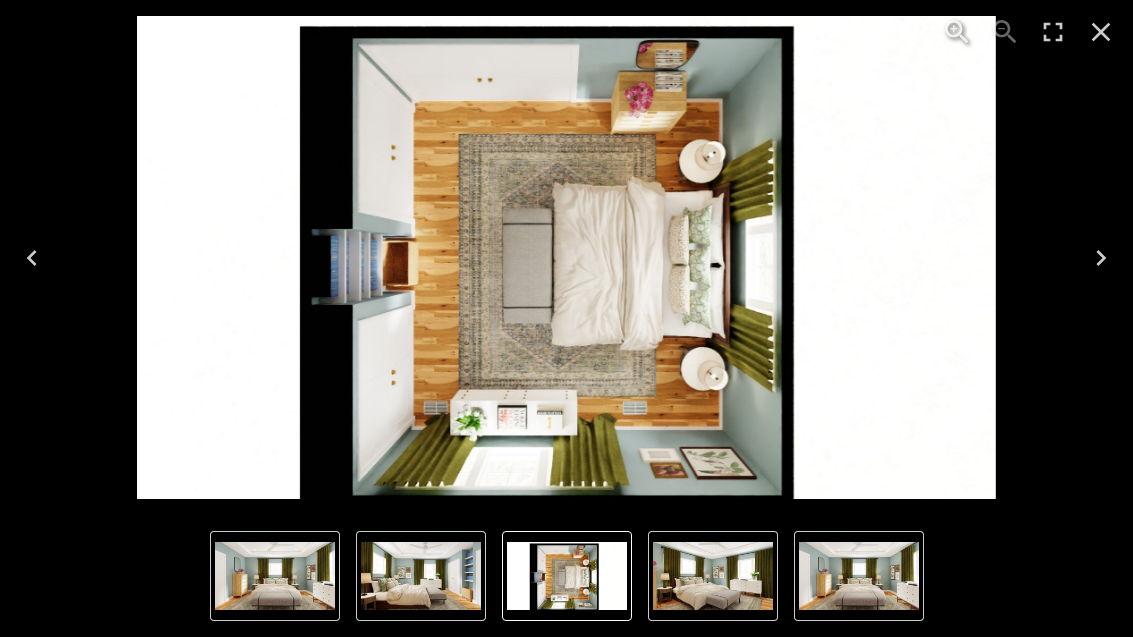 click 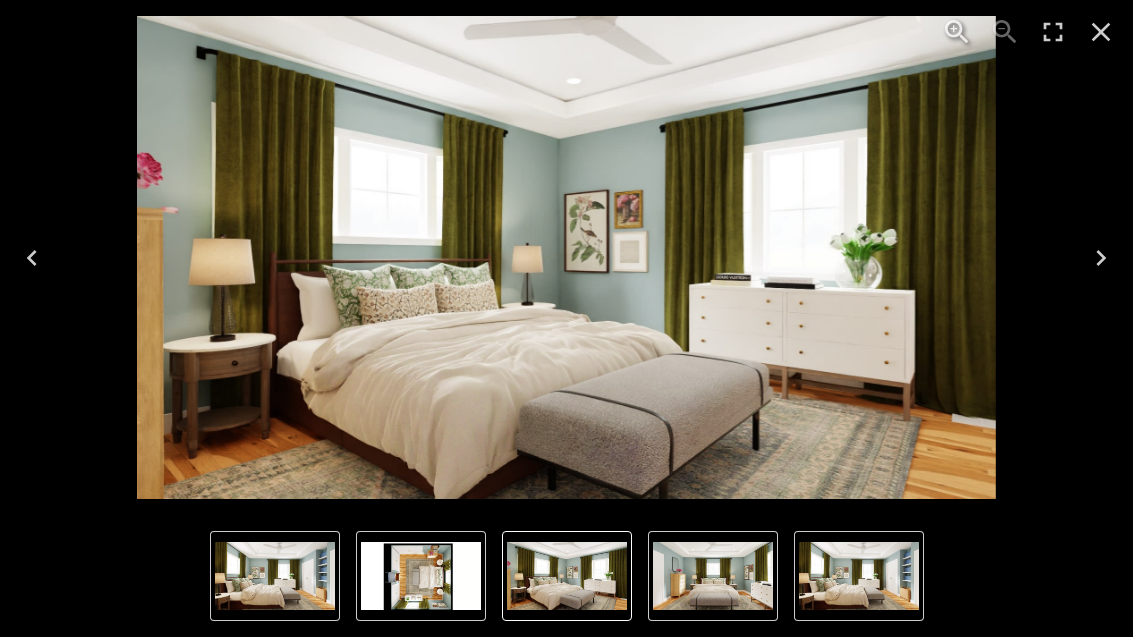 click 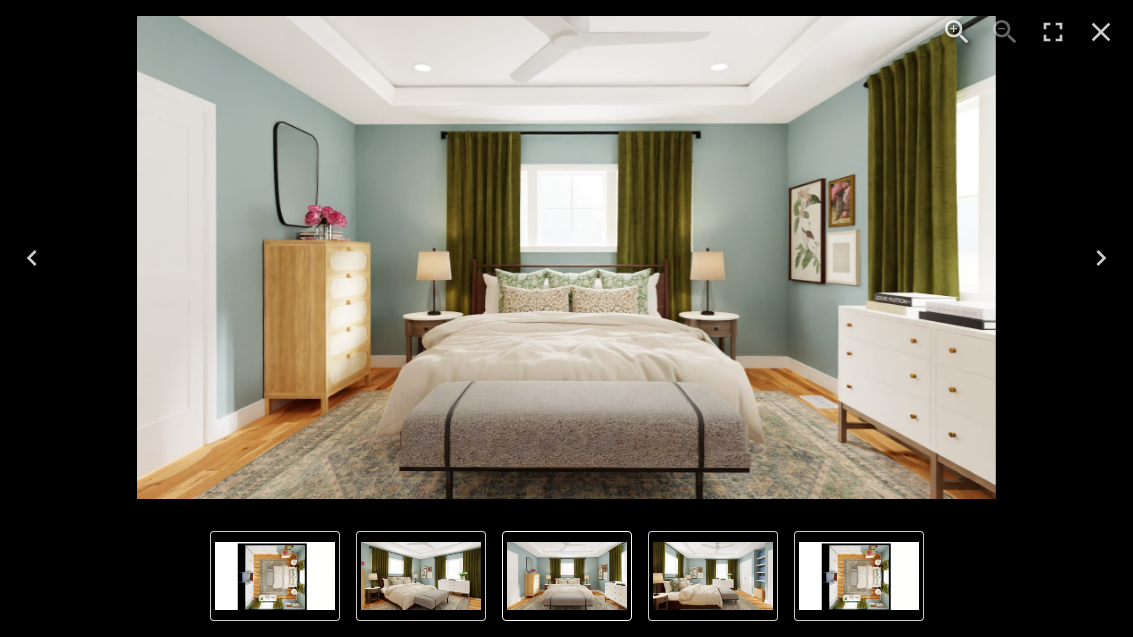 click 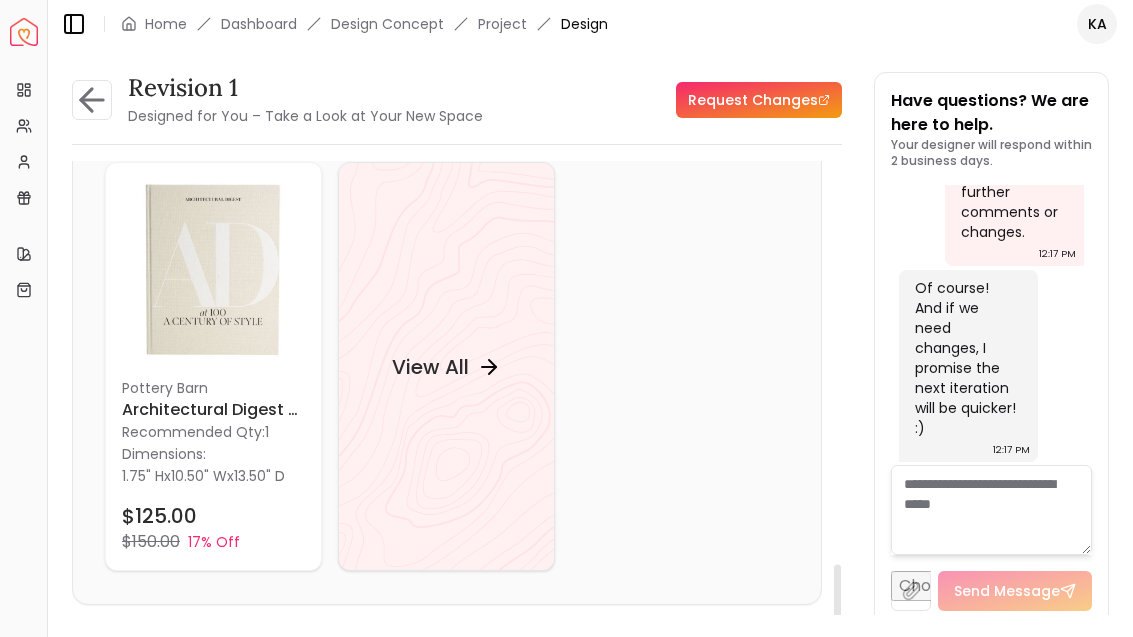 scroll, scrollTop: 2635, scrollLeft: 0, axis: vertical 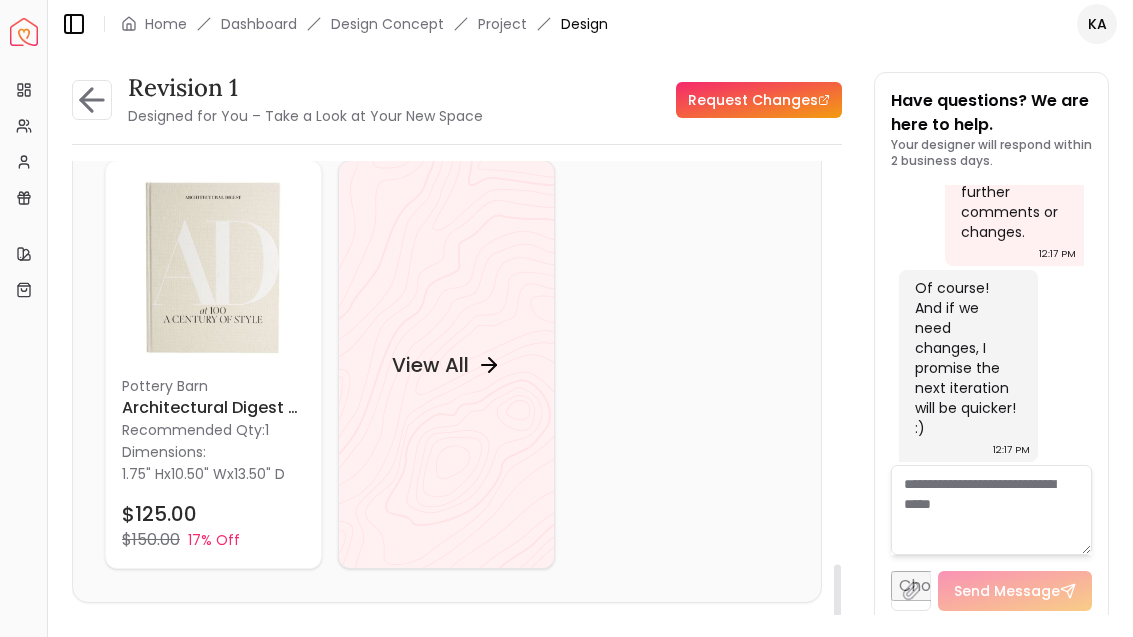click on "View All" at bounding box center [446, 365] 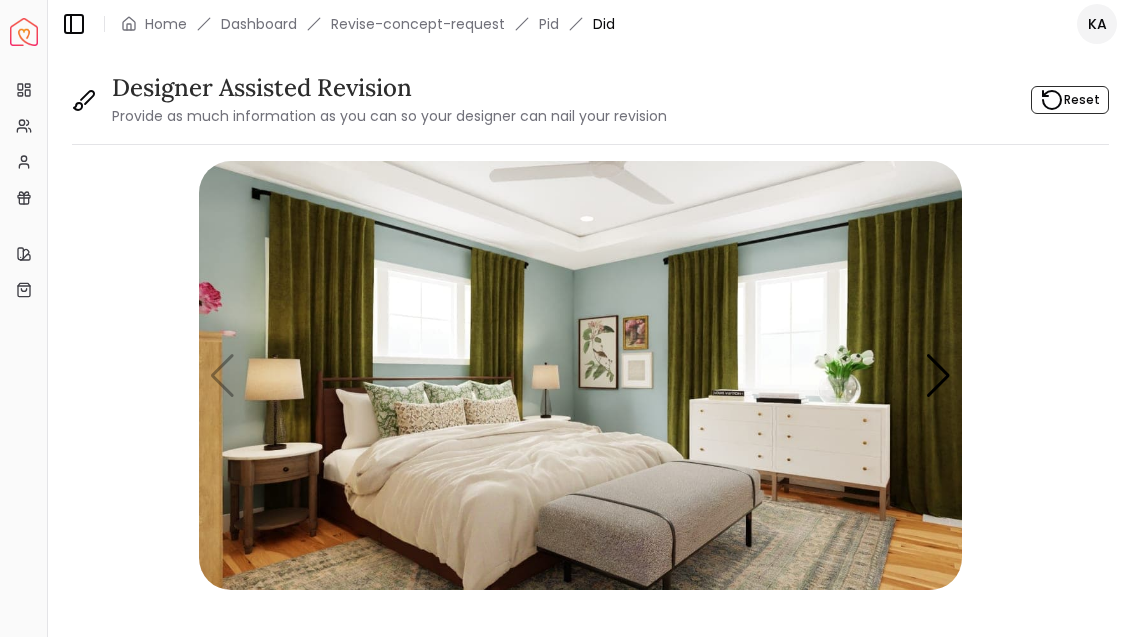 scroll, scrollTop: 0, scrollLeft: 0, axis: both 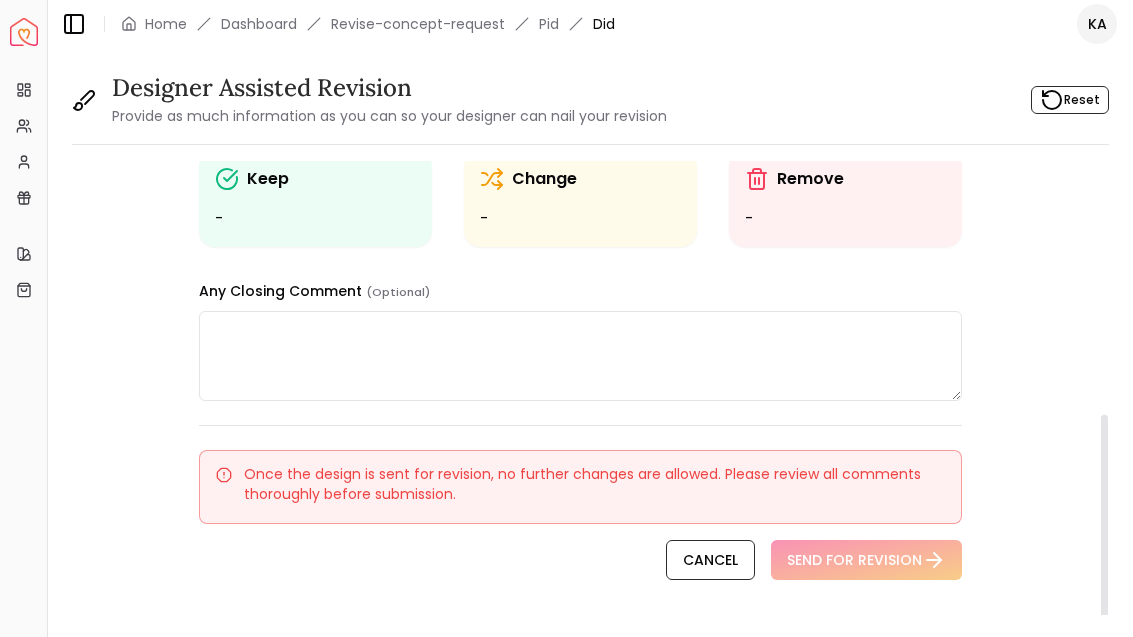 click on "-" at bounding box center [315, 219] 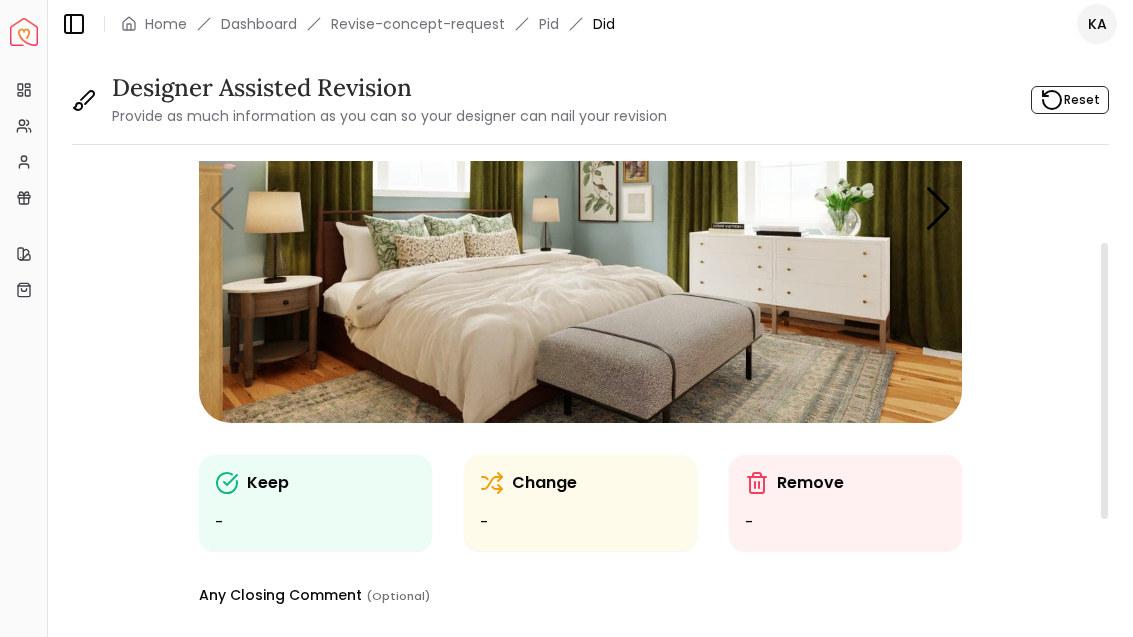 scroll, scrollTop: 151, scrollLeft: 0, axis: vertical 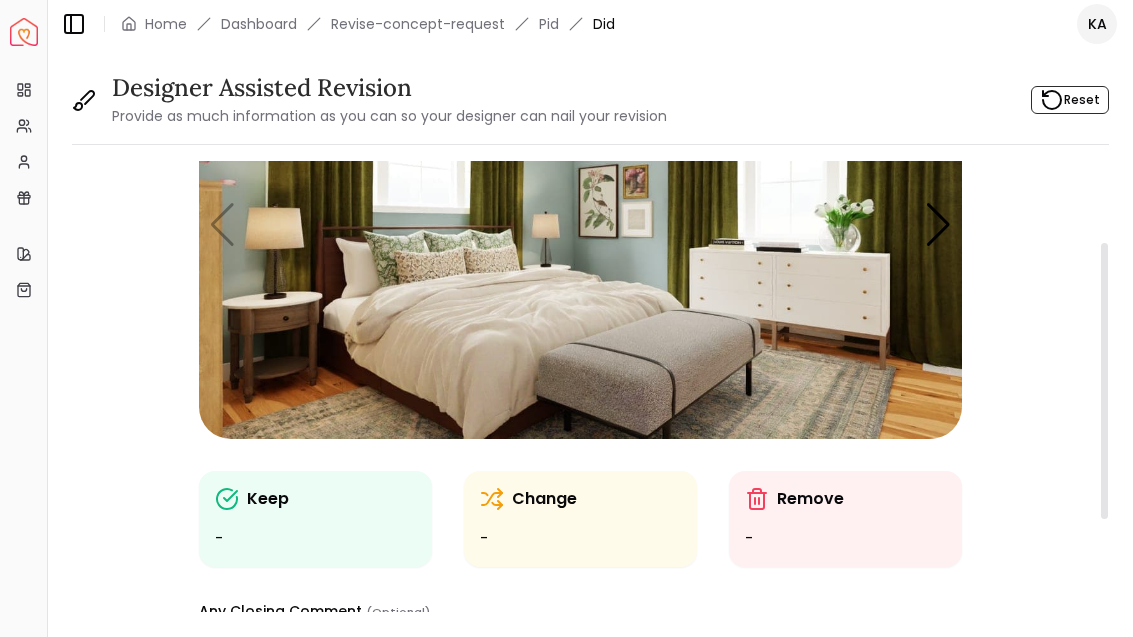 click at bounding box center [580, 224] 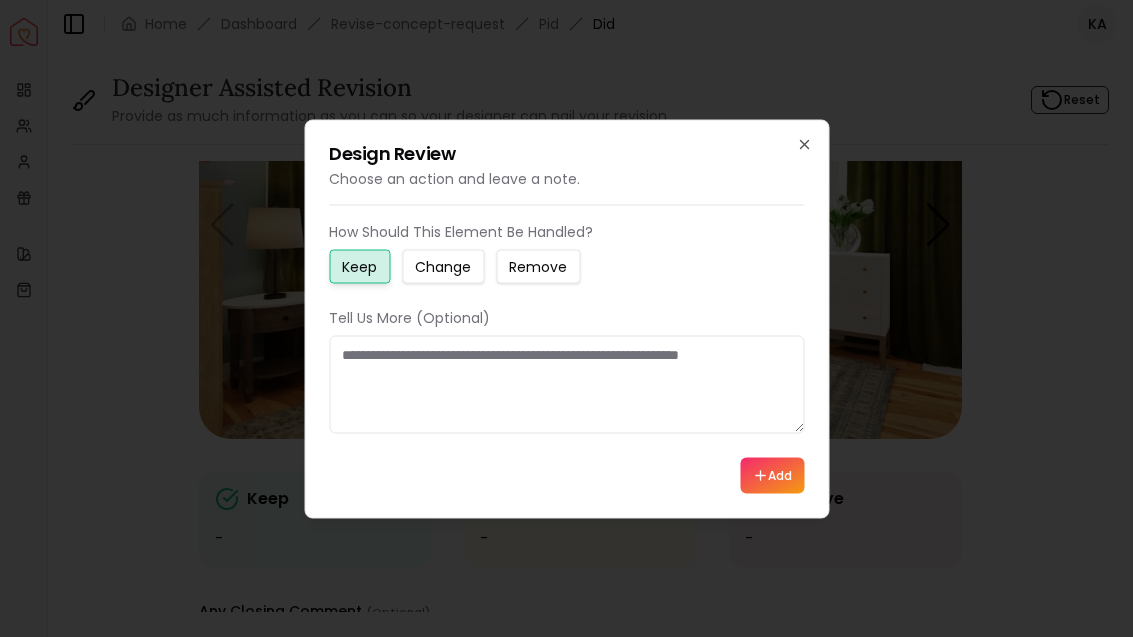 click 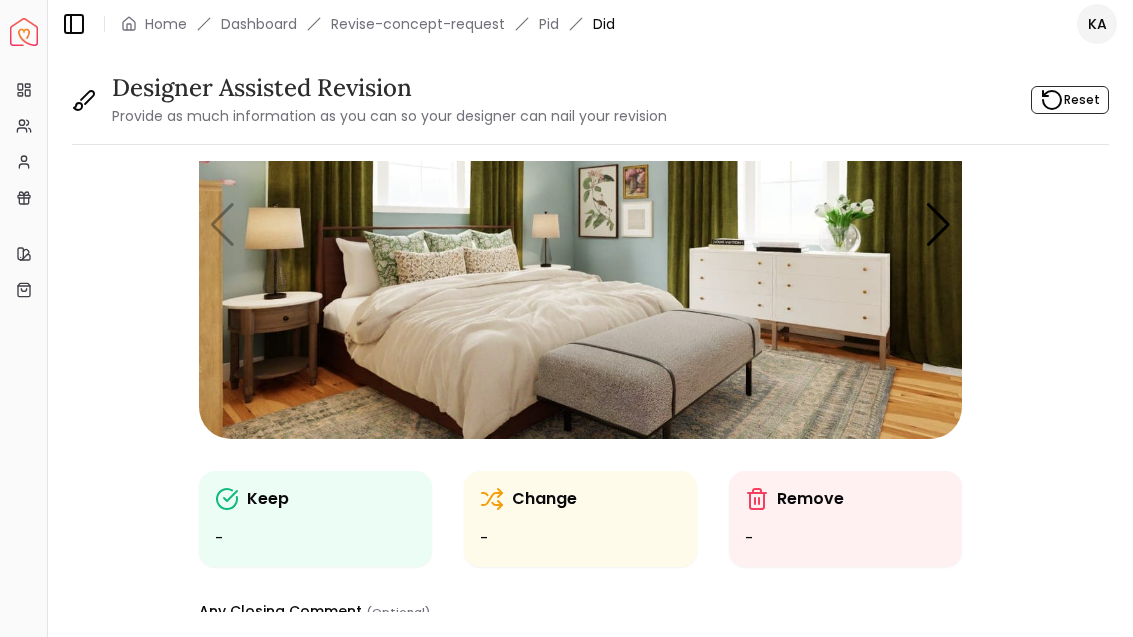 click at bounding box center (580, 224) 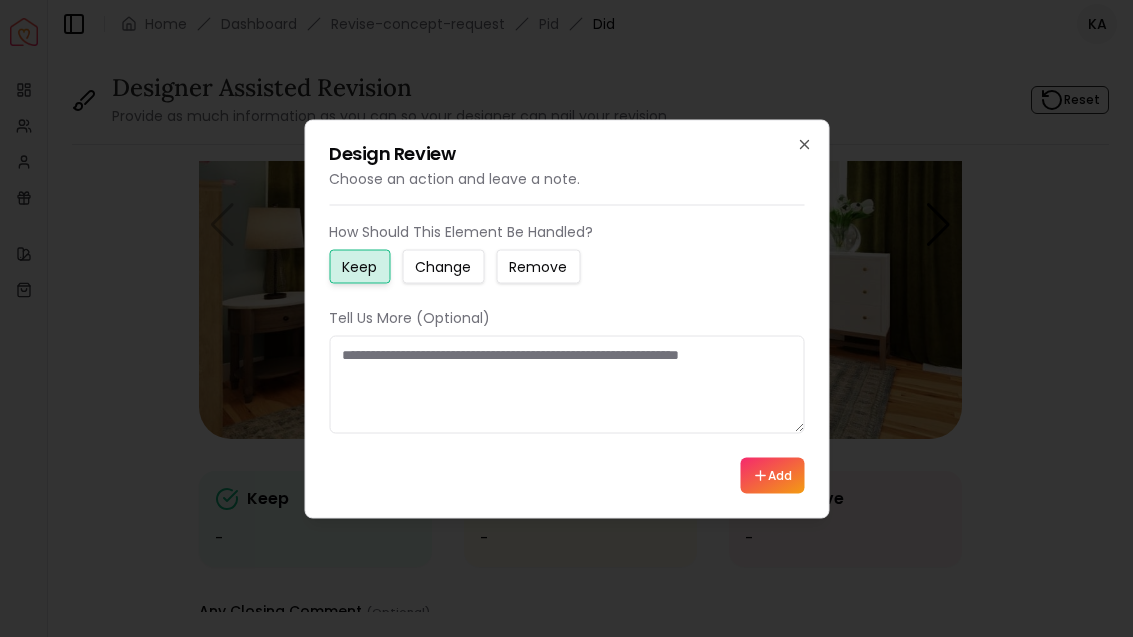 click 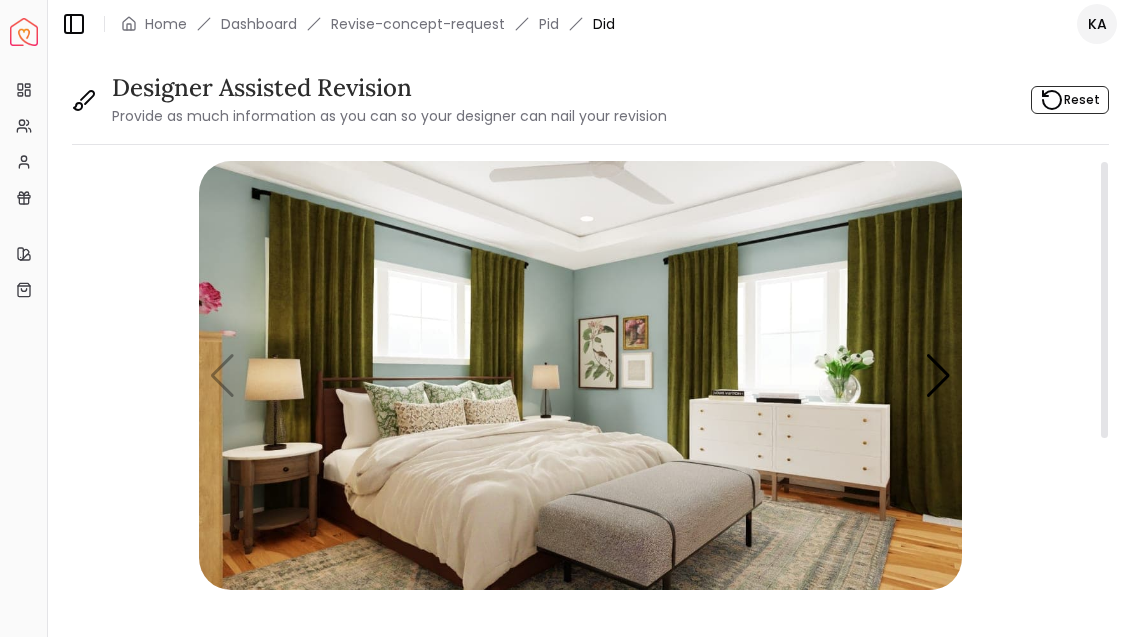 scroll, scrollTop: 0, scrollLeft: 0, axis: both 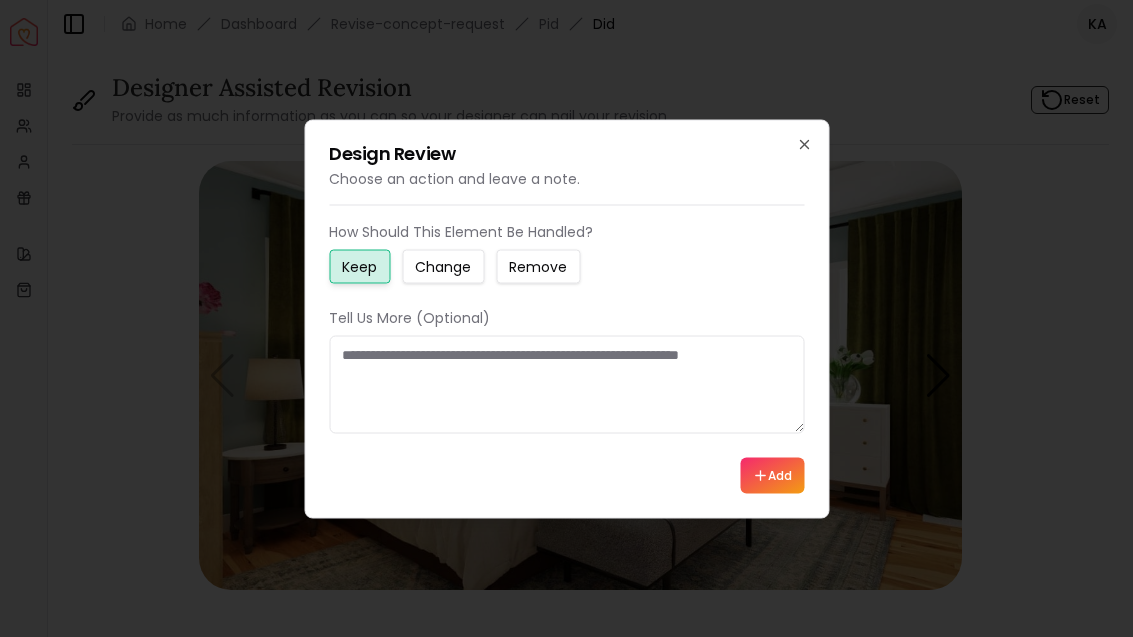 click 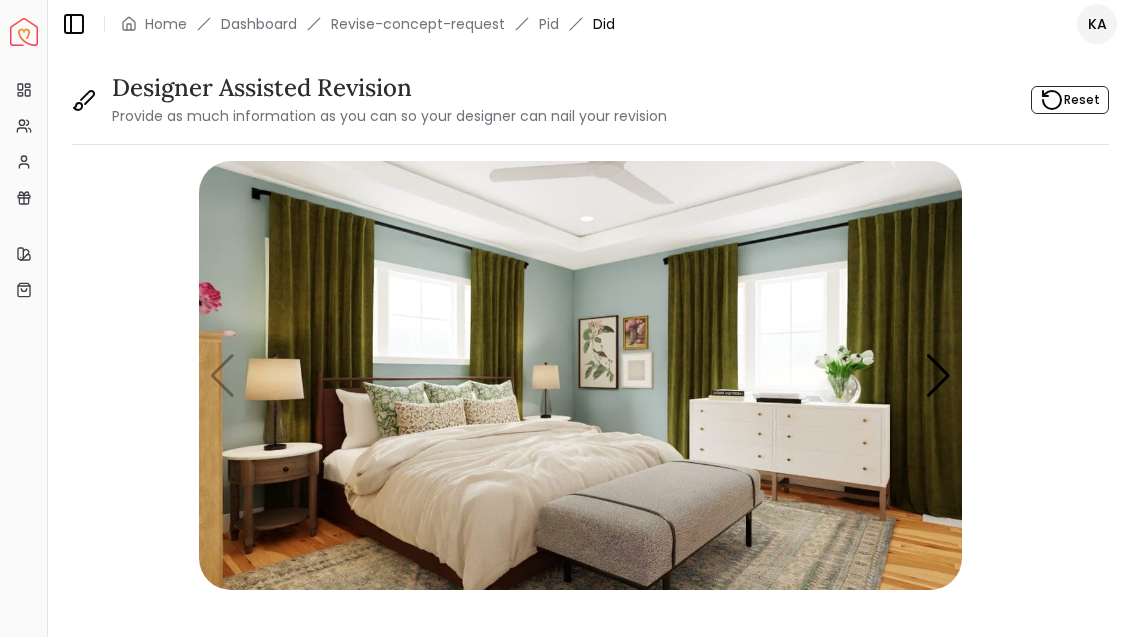 click at bounding box center (938, 376) 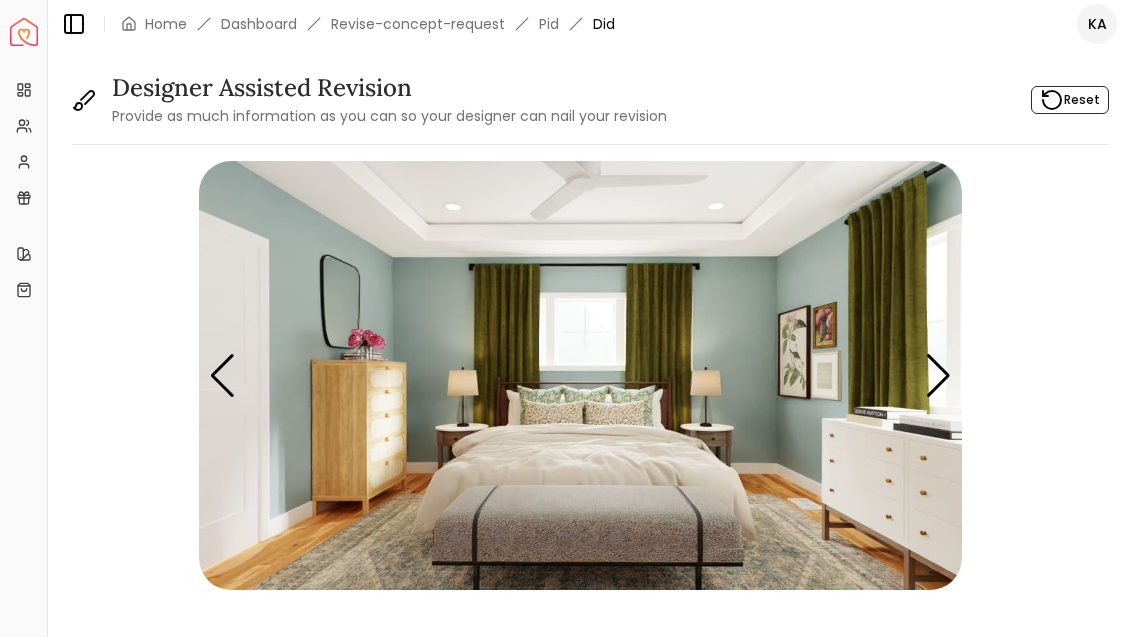 click at bounding box center [580, 375] 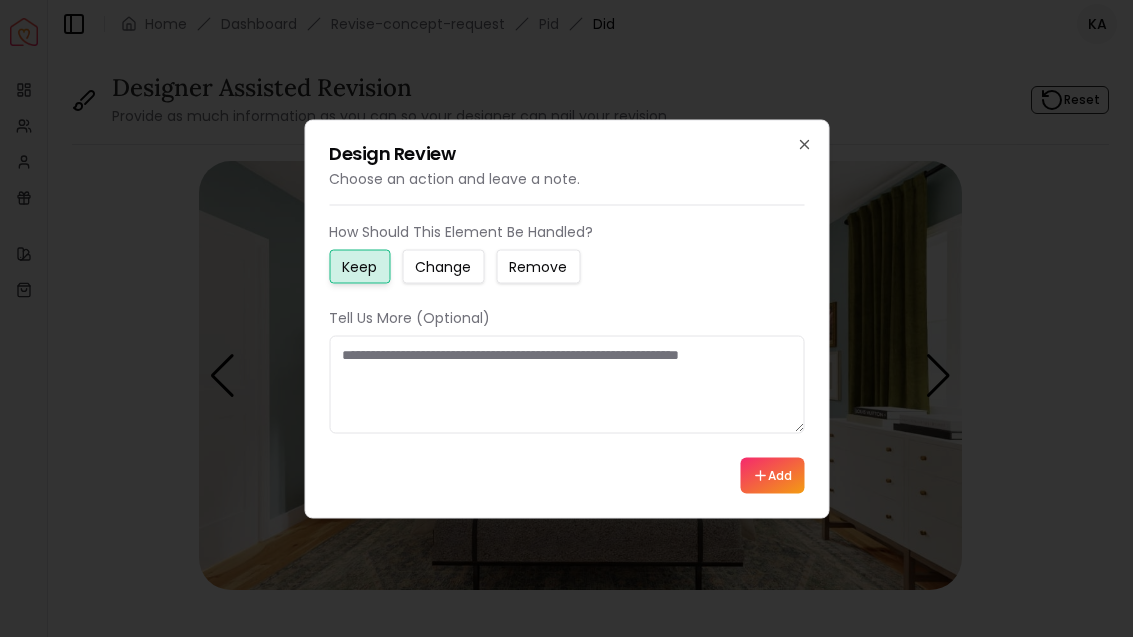 click 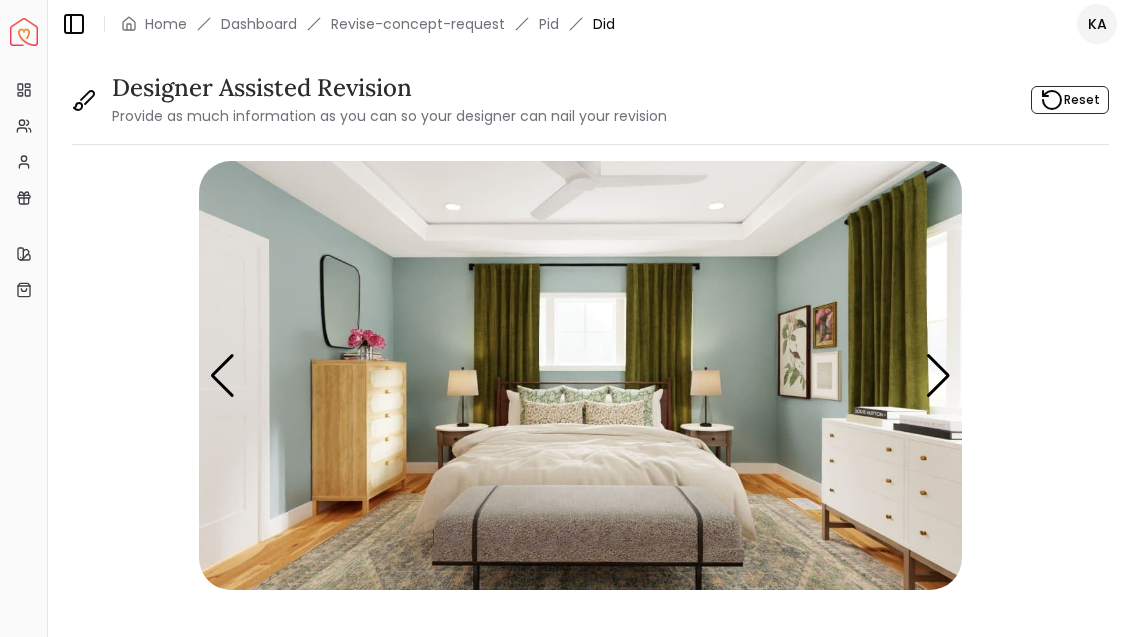 click at bounding box center (938, 376) 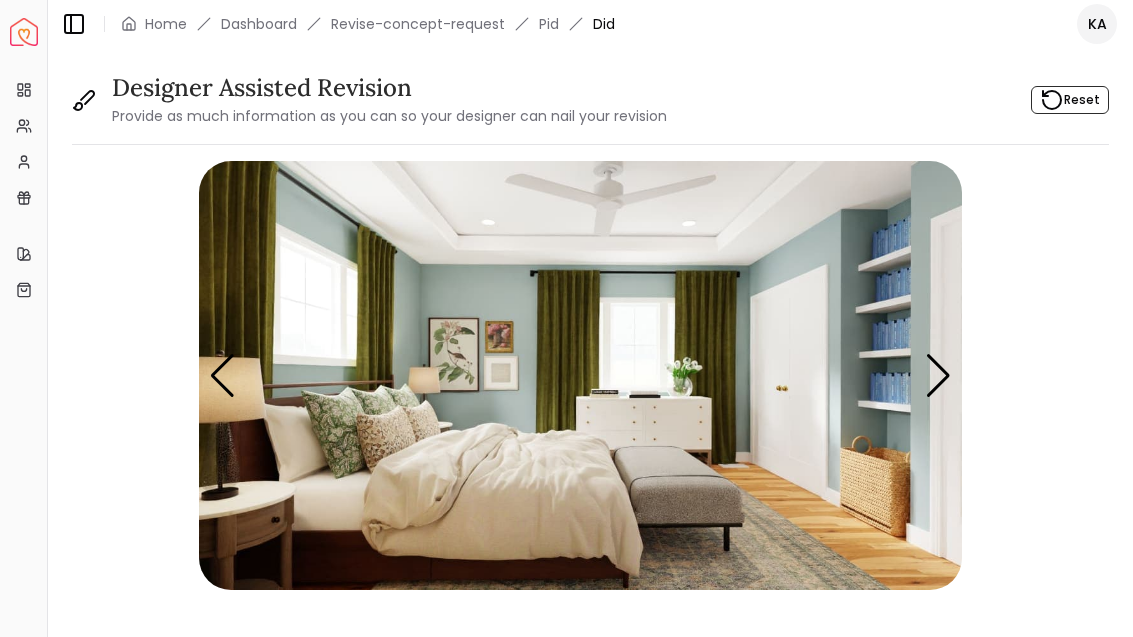 click at bounding box center [938, 376] 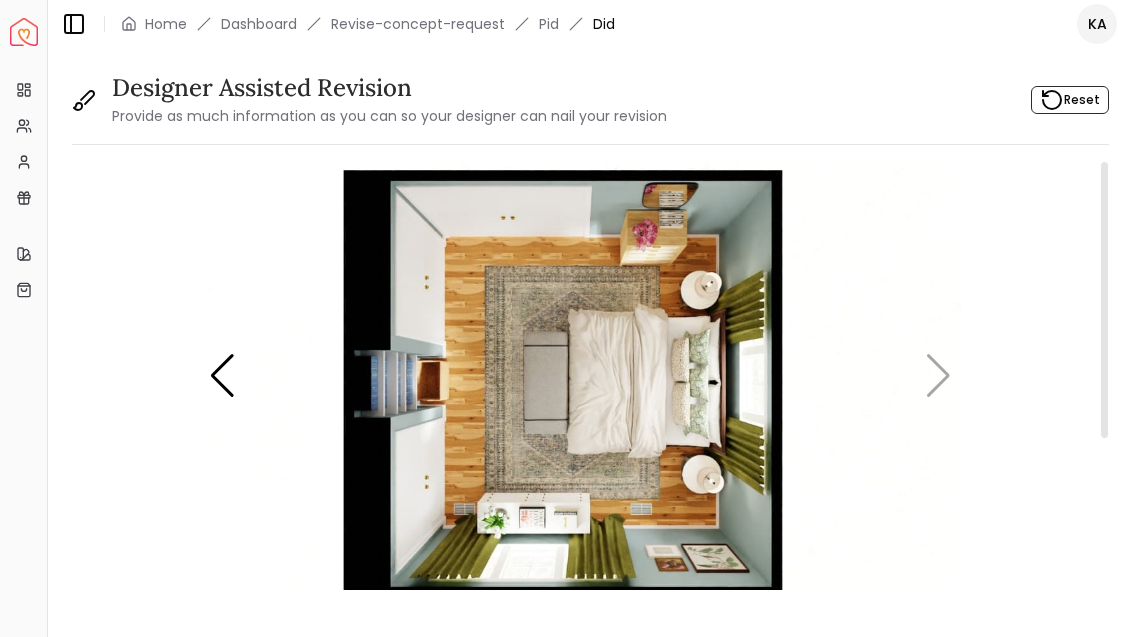 click at bounding box center (580, 375) 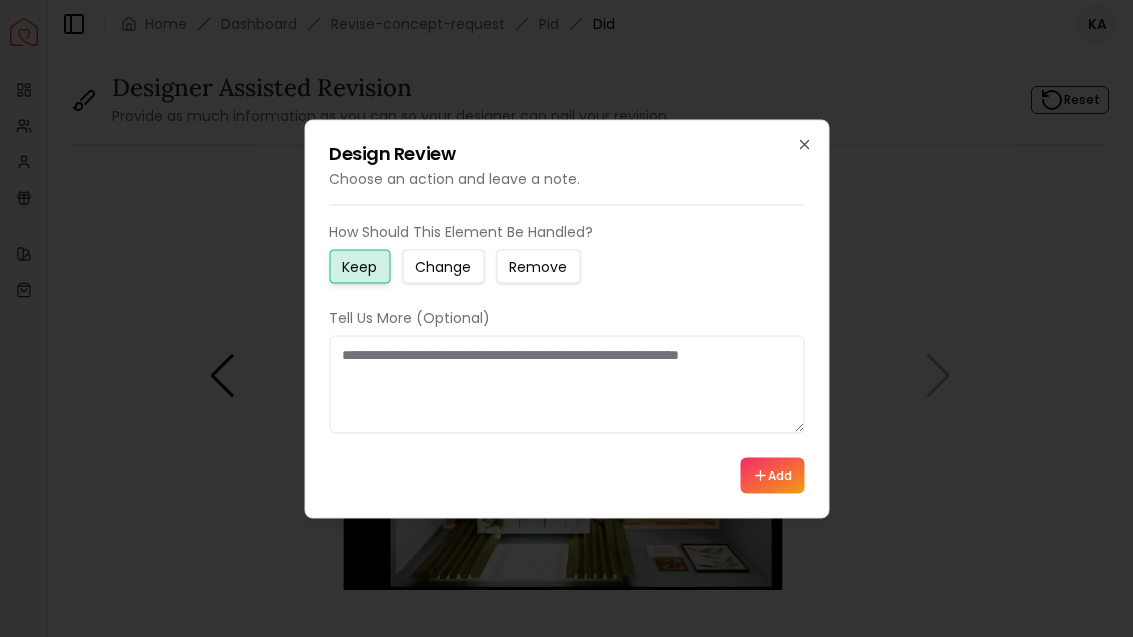 click on "Design Review Choose an action and leave a note. How Should This Element Be Handled? Keep Change Remove Tell Us More (Optional) Add Close" at bounding box center [566, 318] 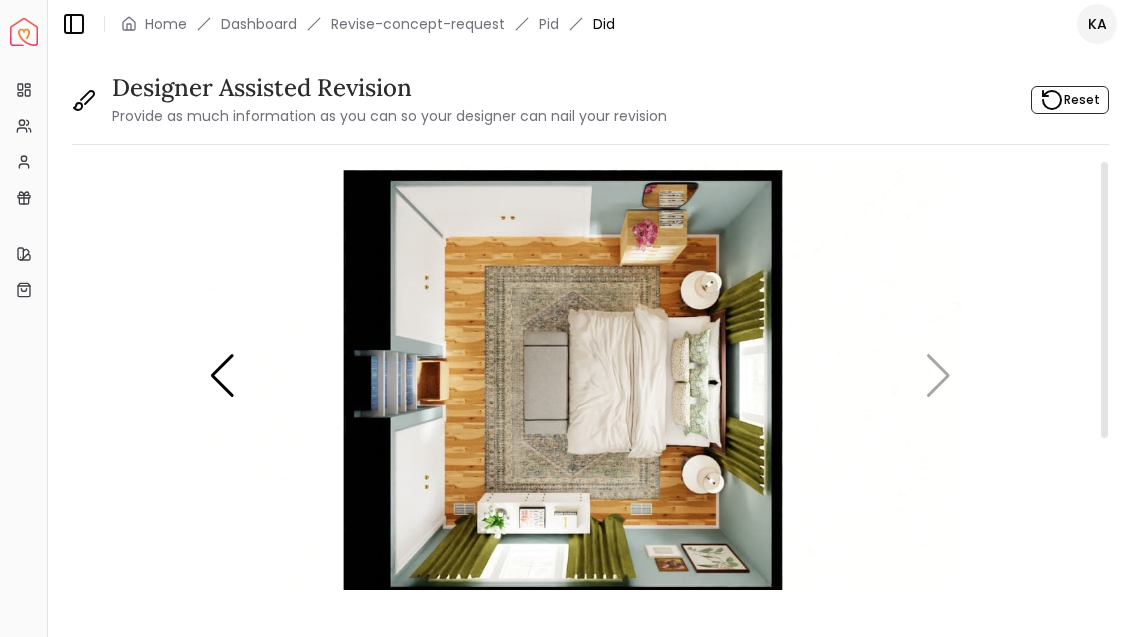 click on "Revise-concept-request" at bounding box center [418, 24] 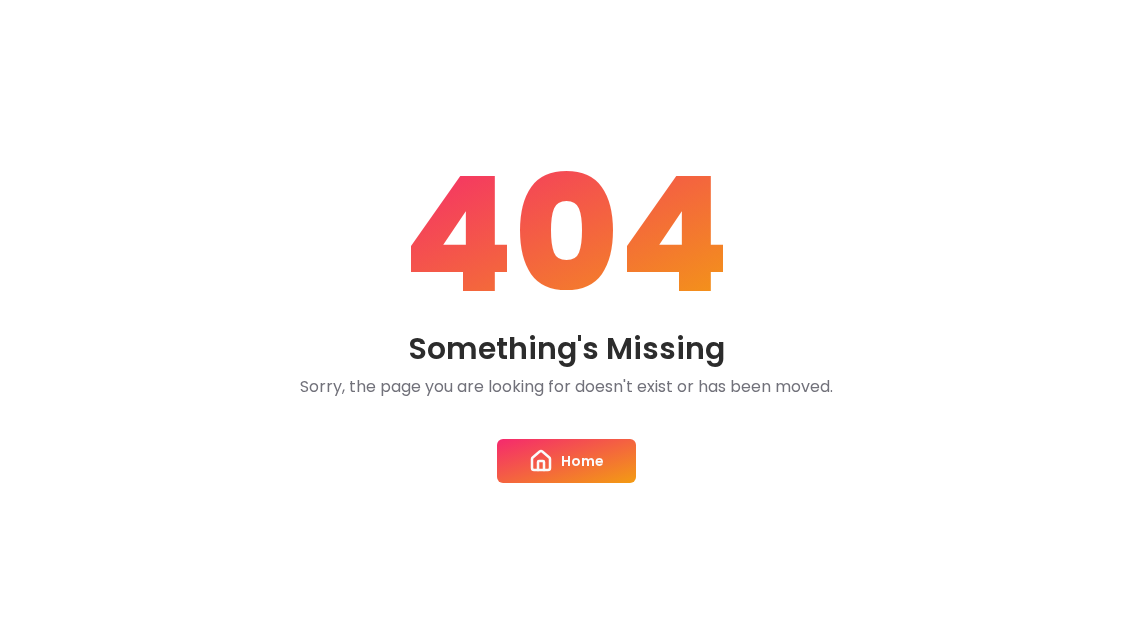 scroll, scrollTop: 0, scrollLeft: 0, axis: both 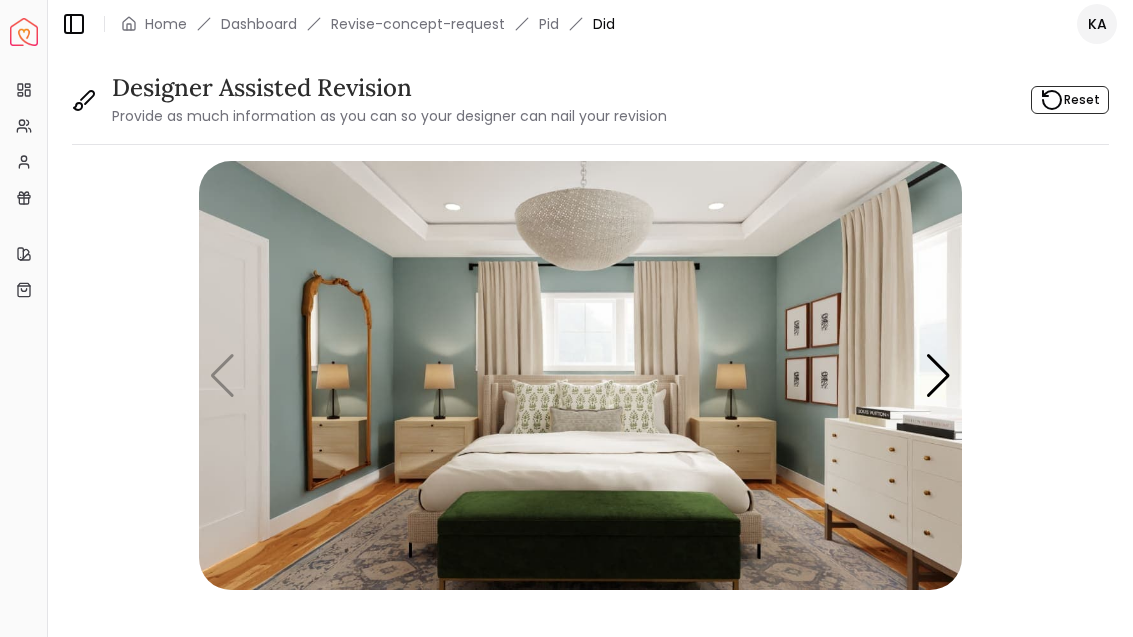click at bounding box center (580, 375) 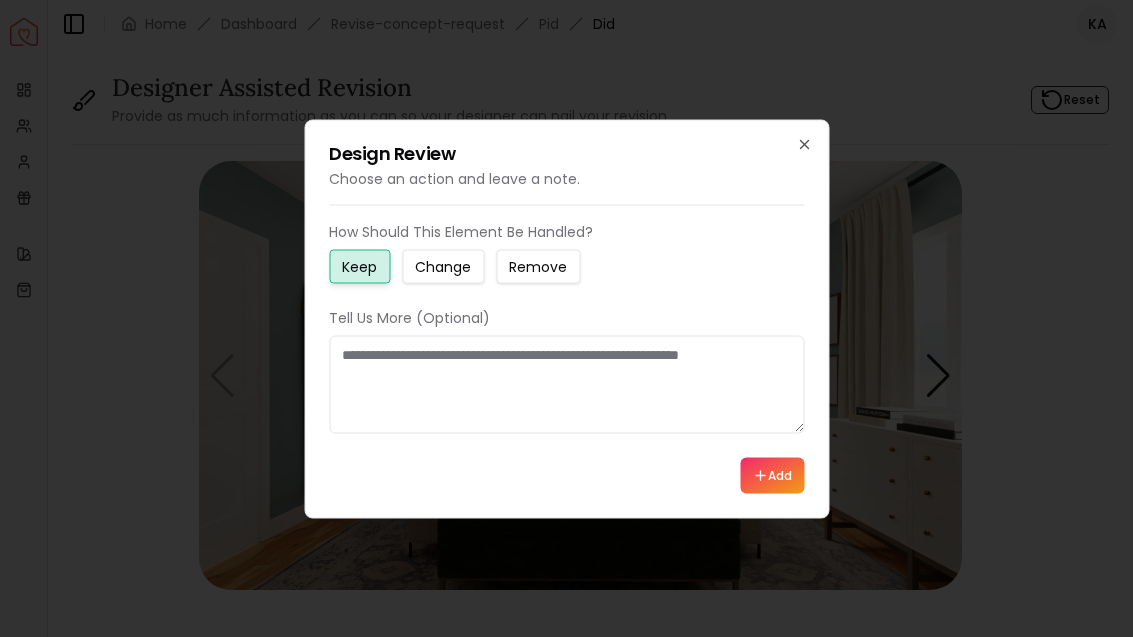 click 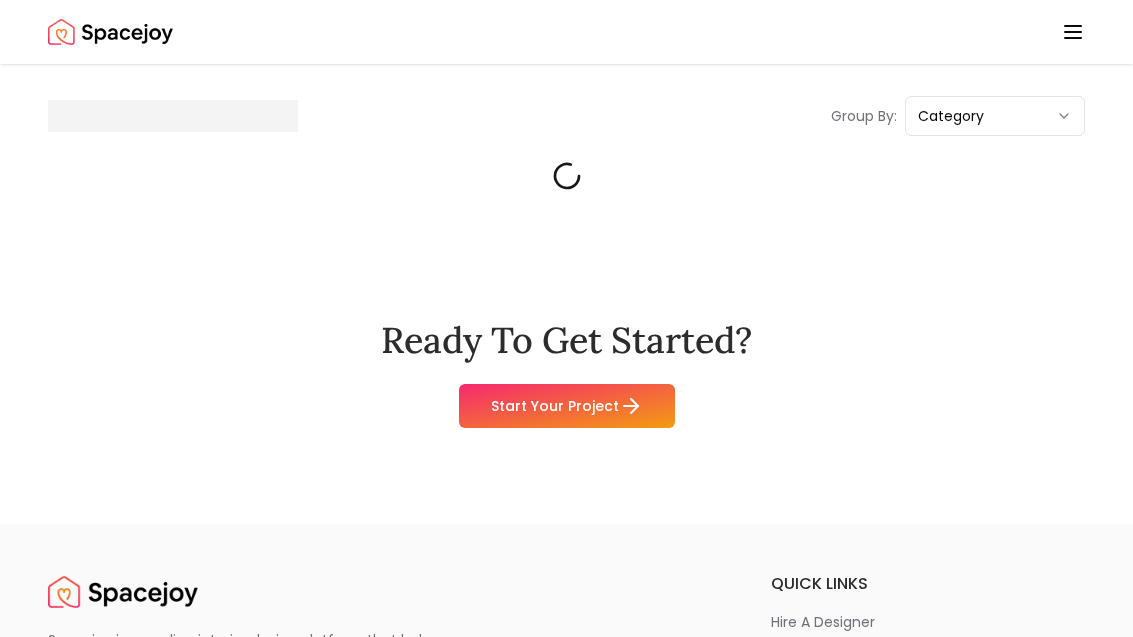 scroll, scrollTop: 0, scrollLeft: 0, axis: both 